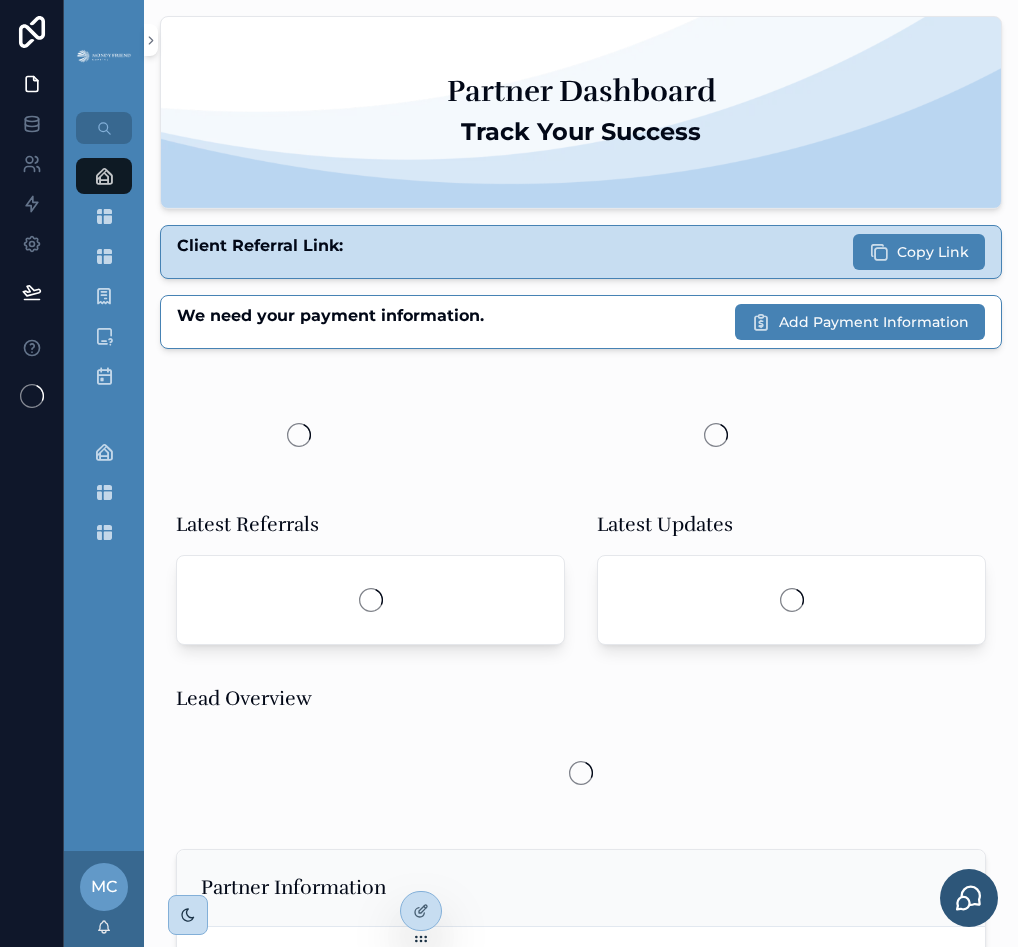 scroll, scrollTop: 0, scrollLeft: 0, axis: both 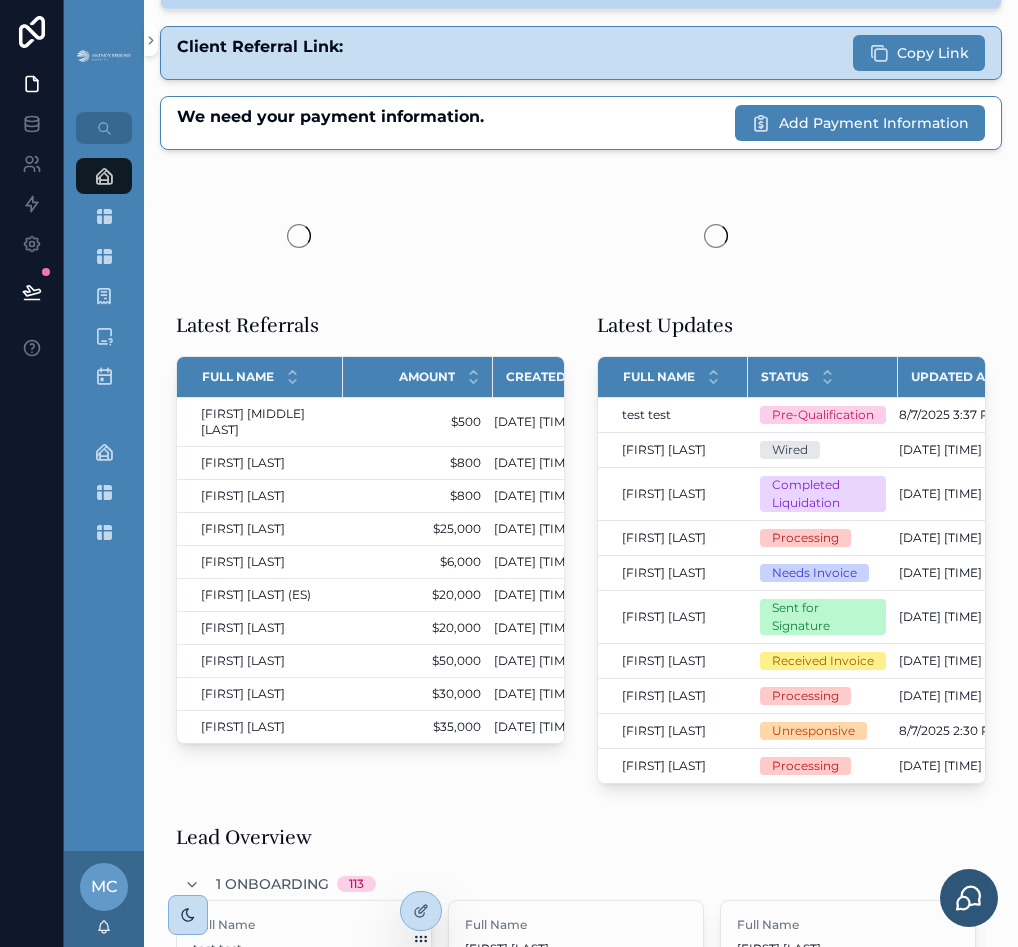 click on "All Liquidations" at bounding box center [104, 532] 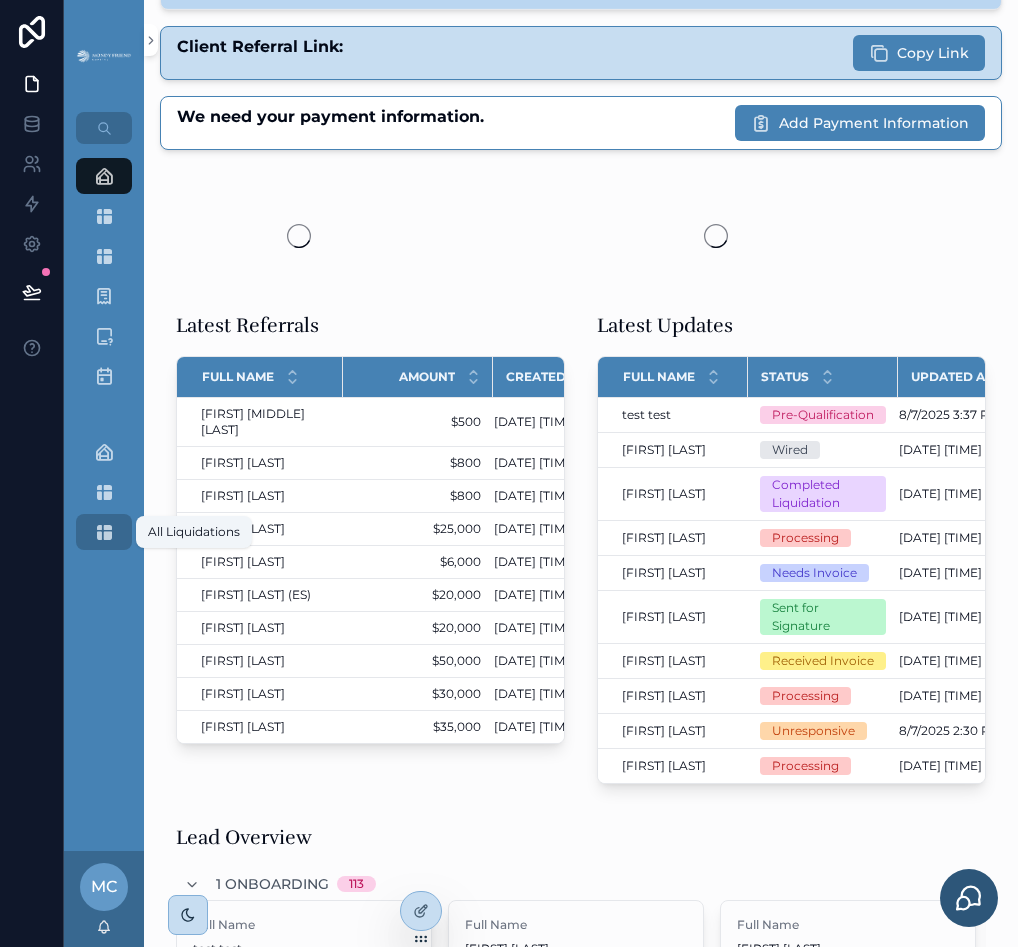 click at bounding box center (104, 532) 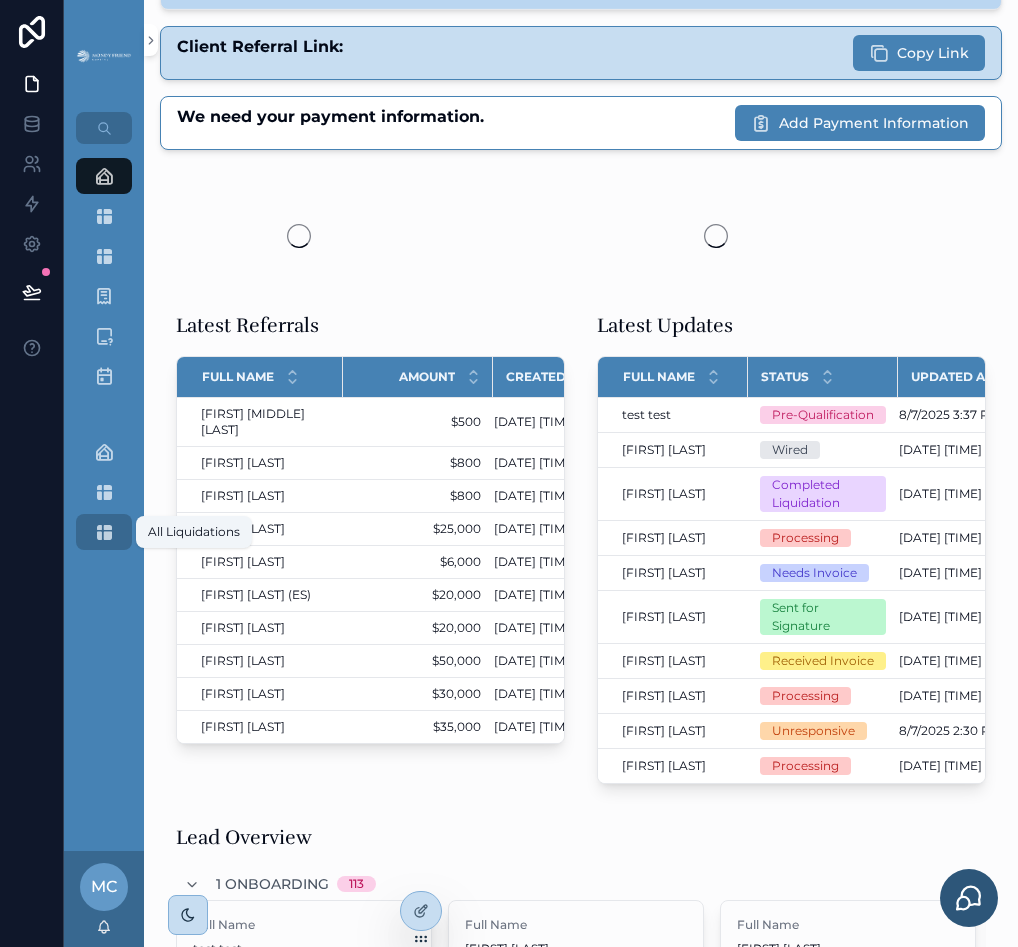 scroll, scrollTop: 0, scrollLeft: 0, axis: both 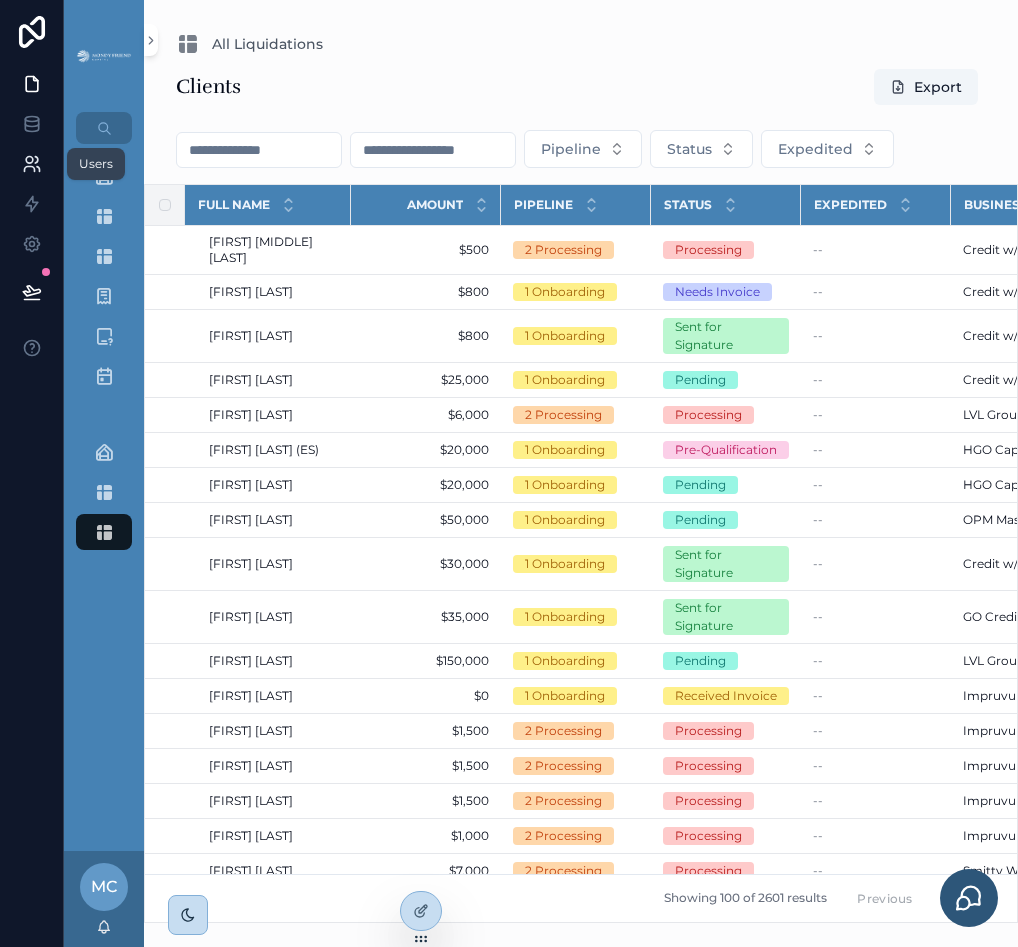 click 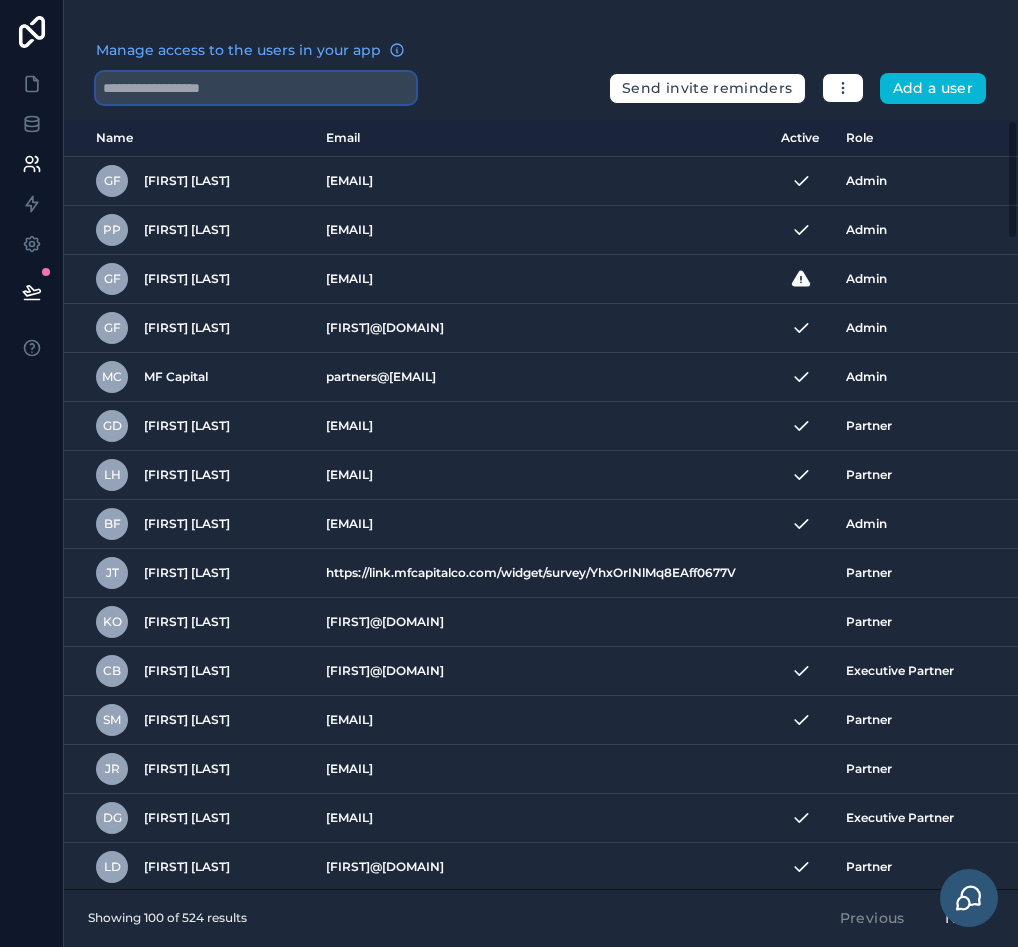 click at bounding box center (256, 88) 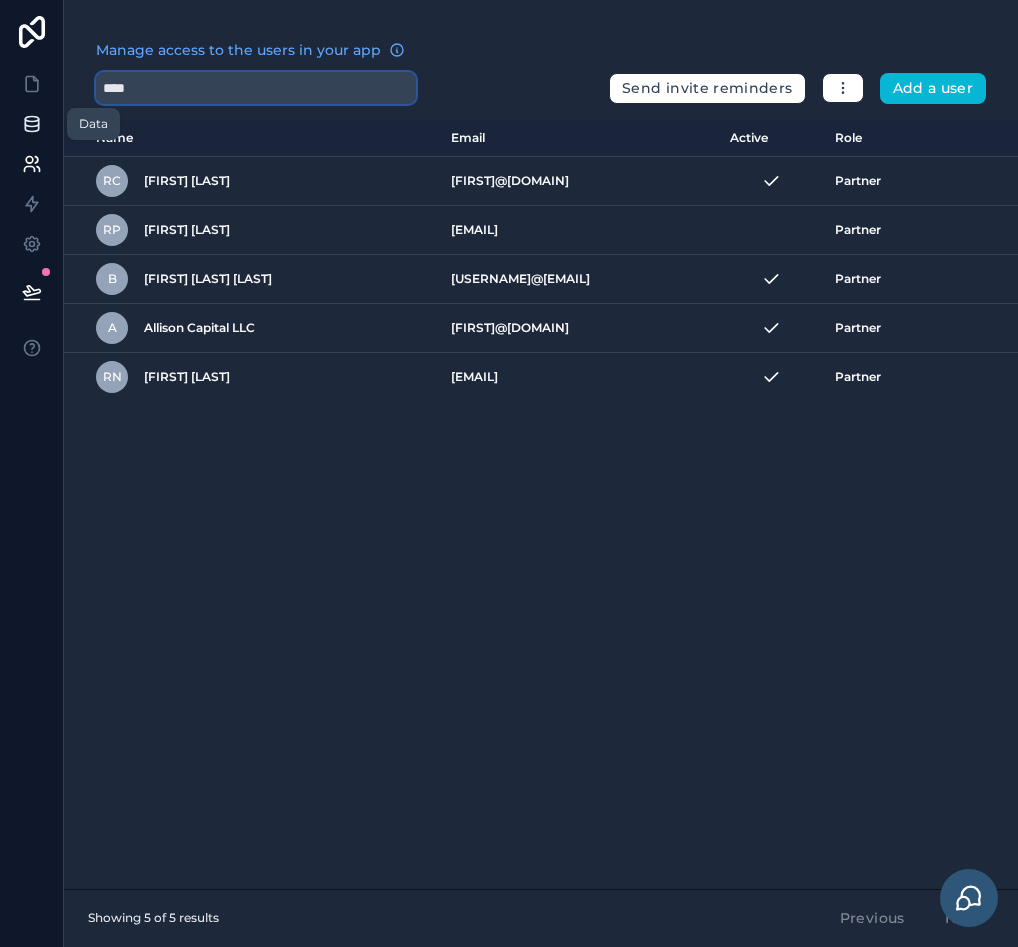type on "****" 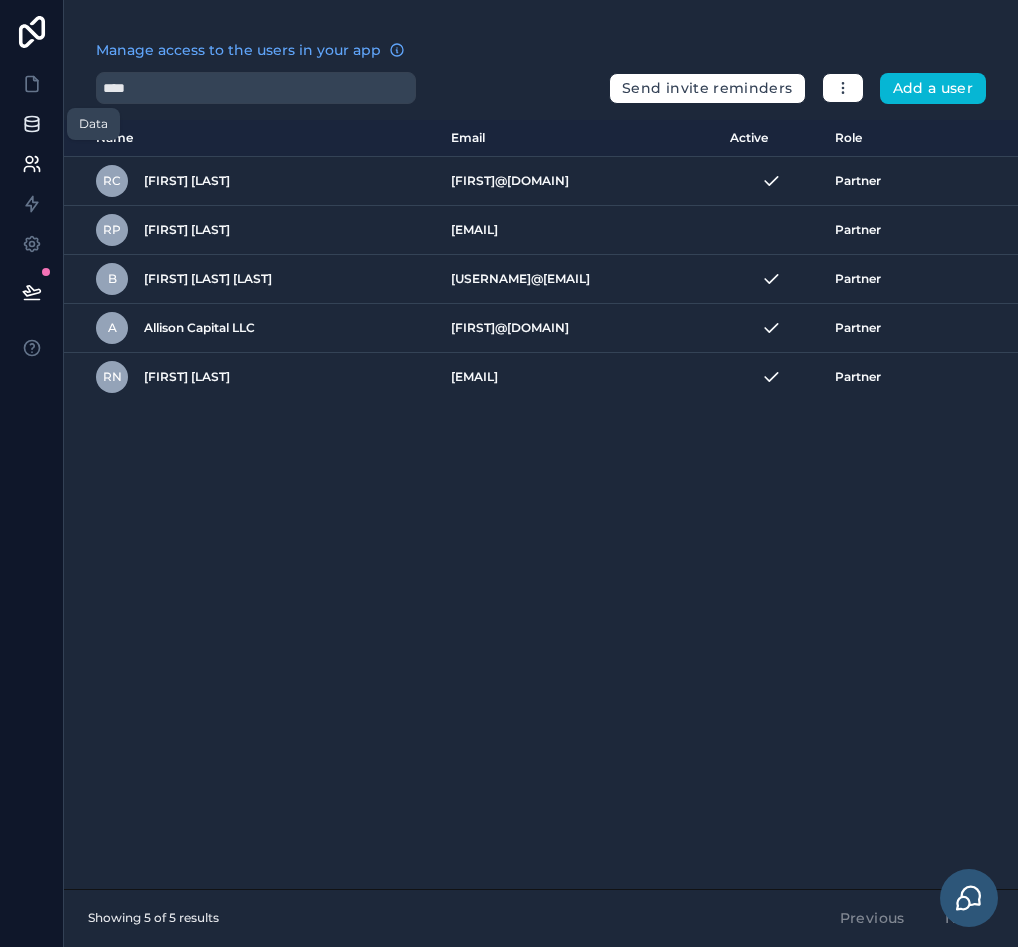 click 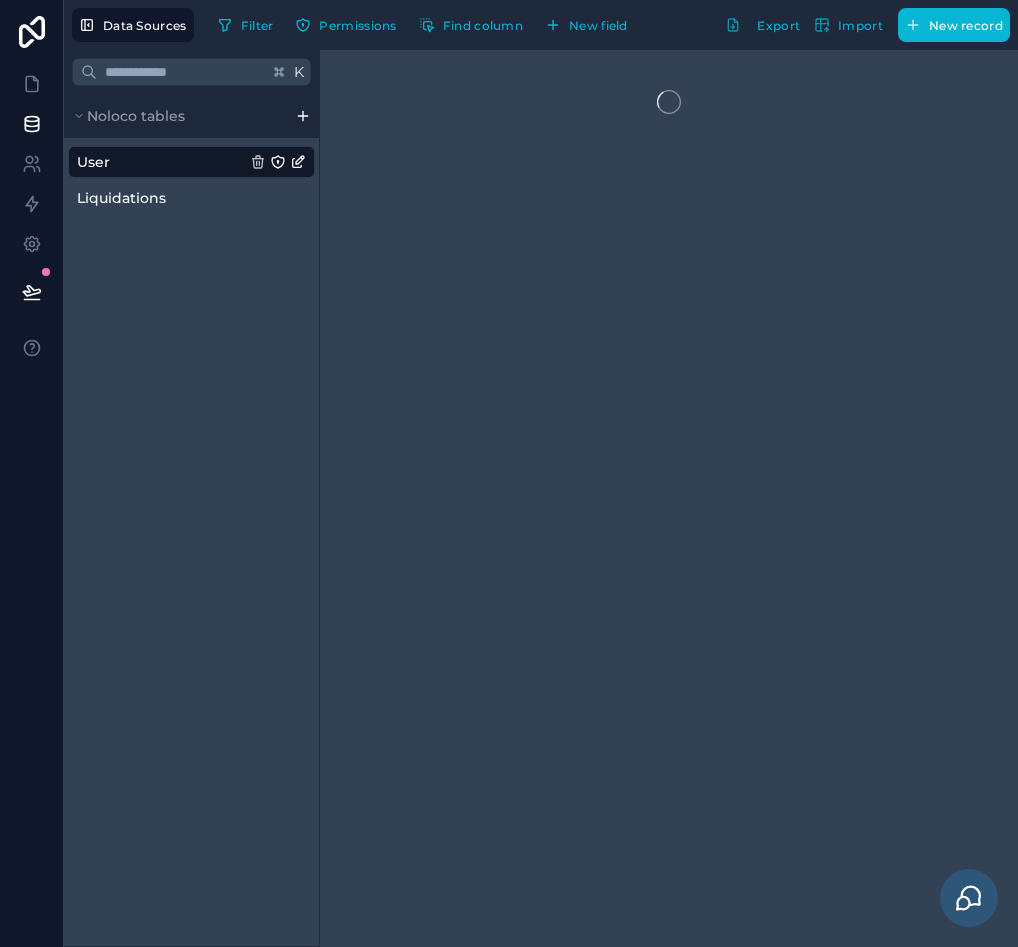 click on "User" at bounding box center [191, 162] 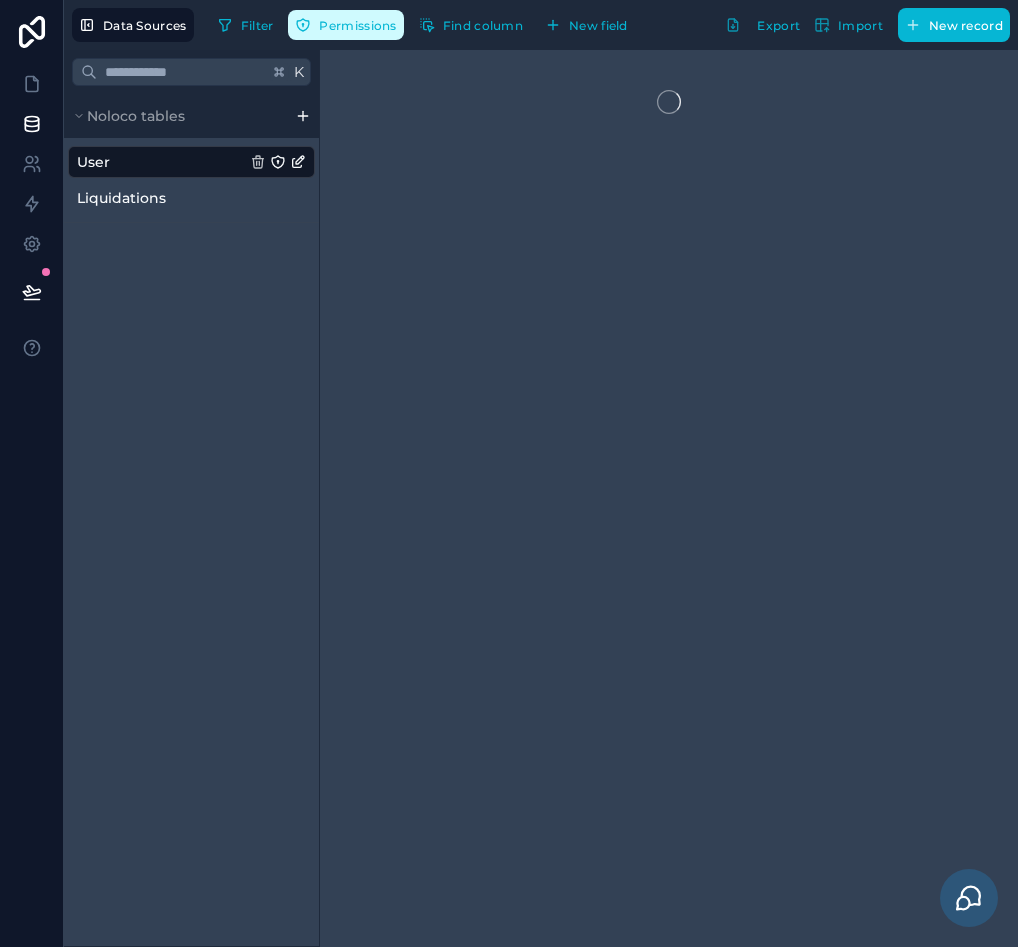 click on "Permissions" at bounding box center (357, 25) 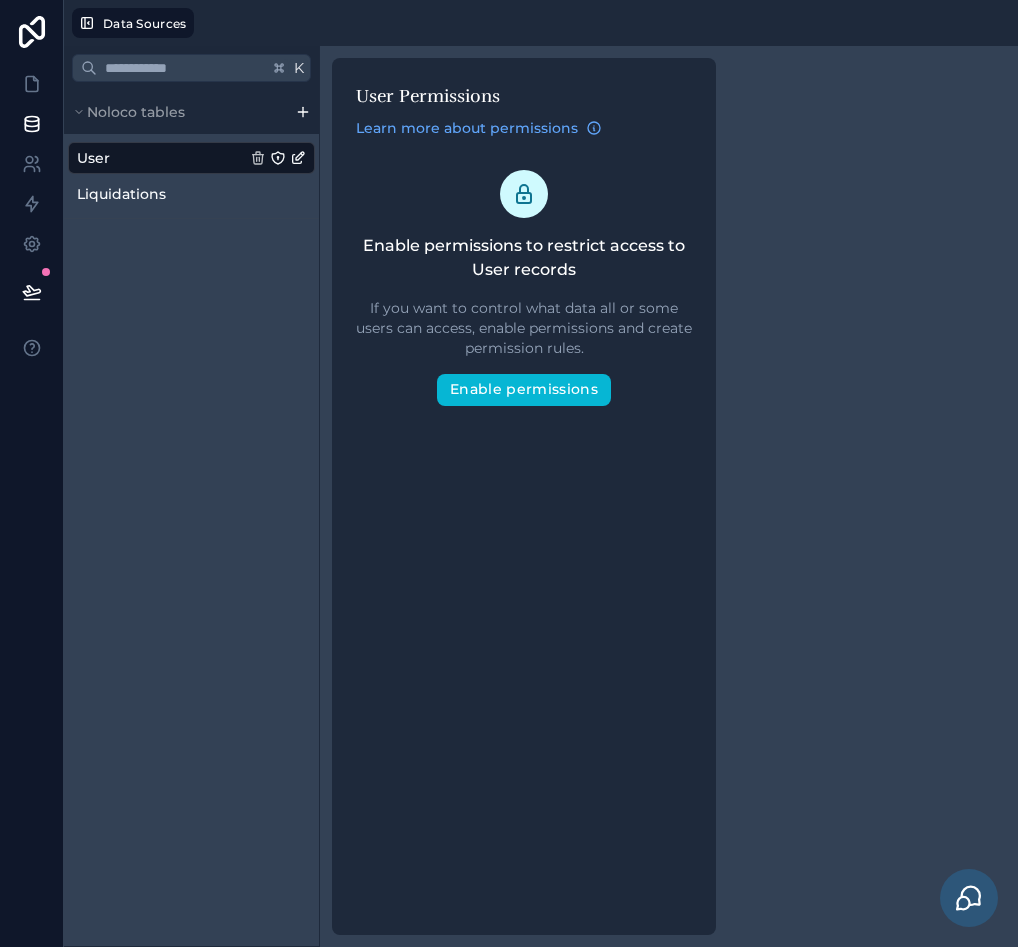 click on "User" at bounding box center [191, 158] 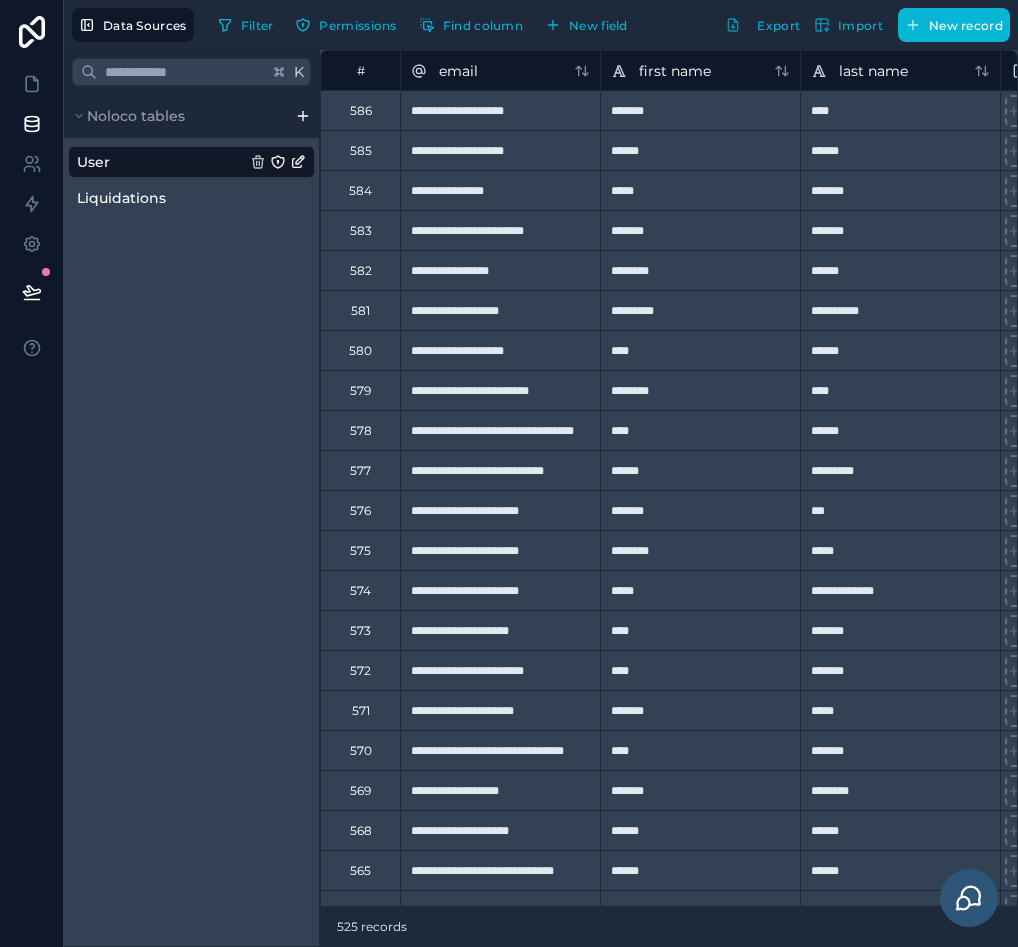 click on "Filter Permissions Find column New field" at bounding box center (426, 25) 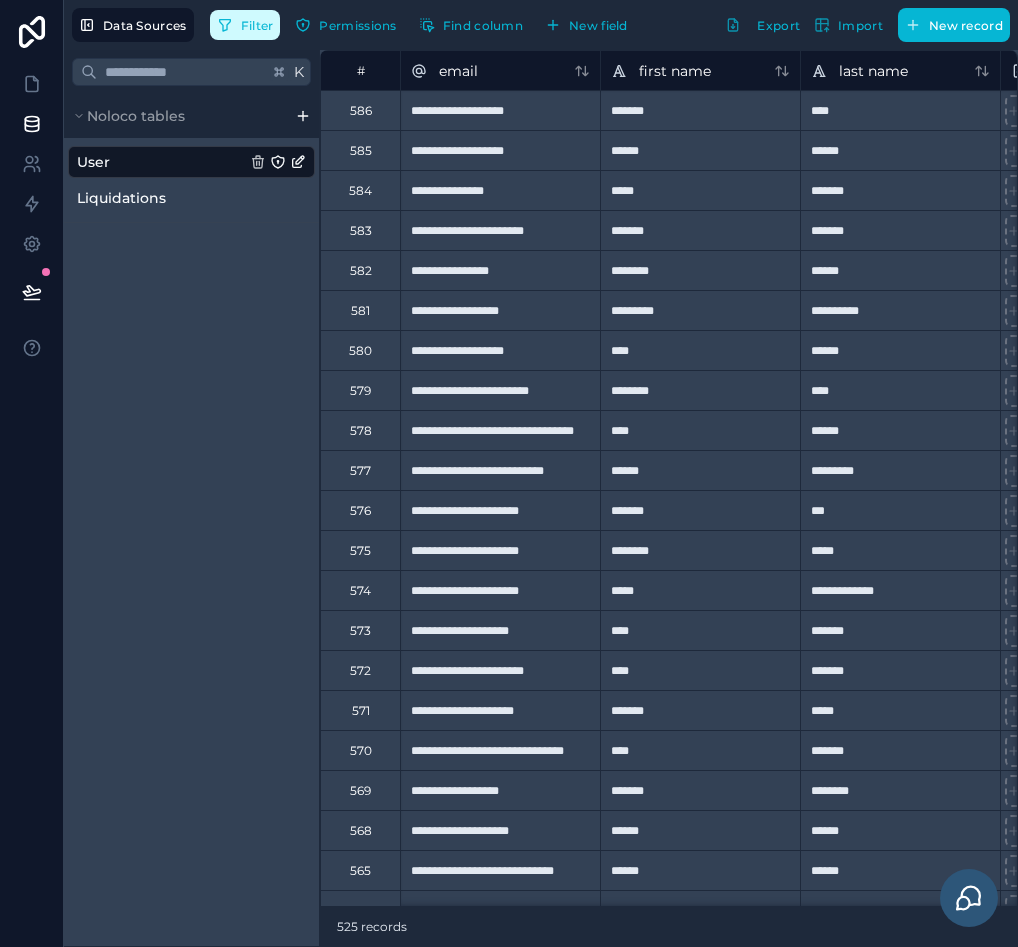 click on "Filter" at bounding box center (245, 25) 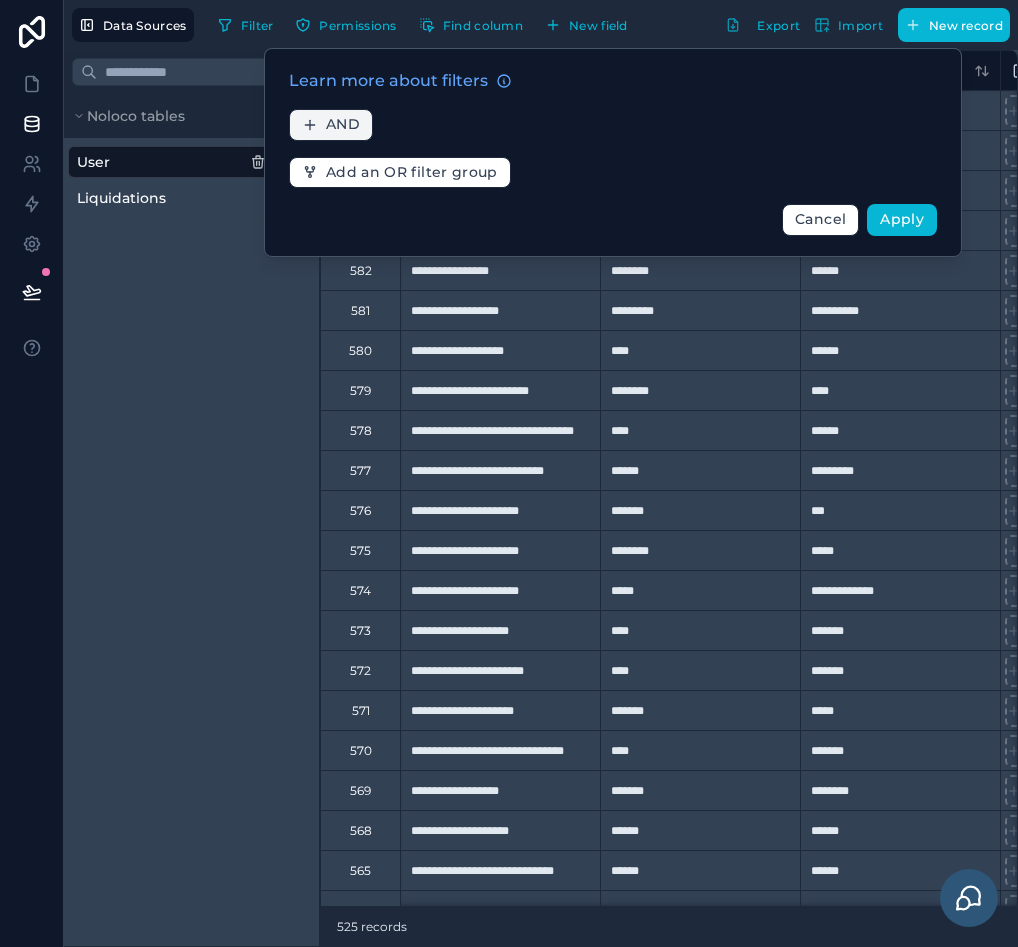 click on "AND" at bounding box center (331, 125) 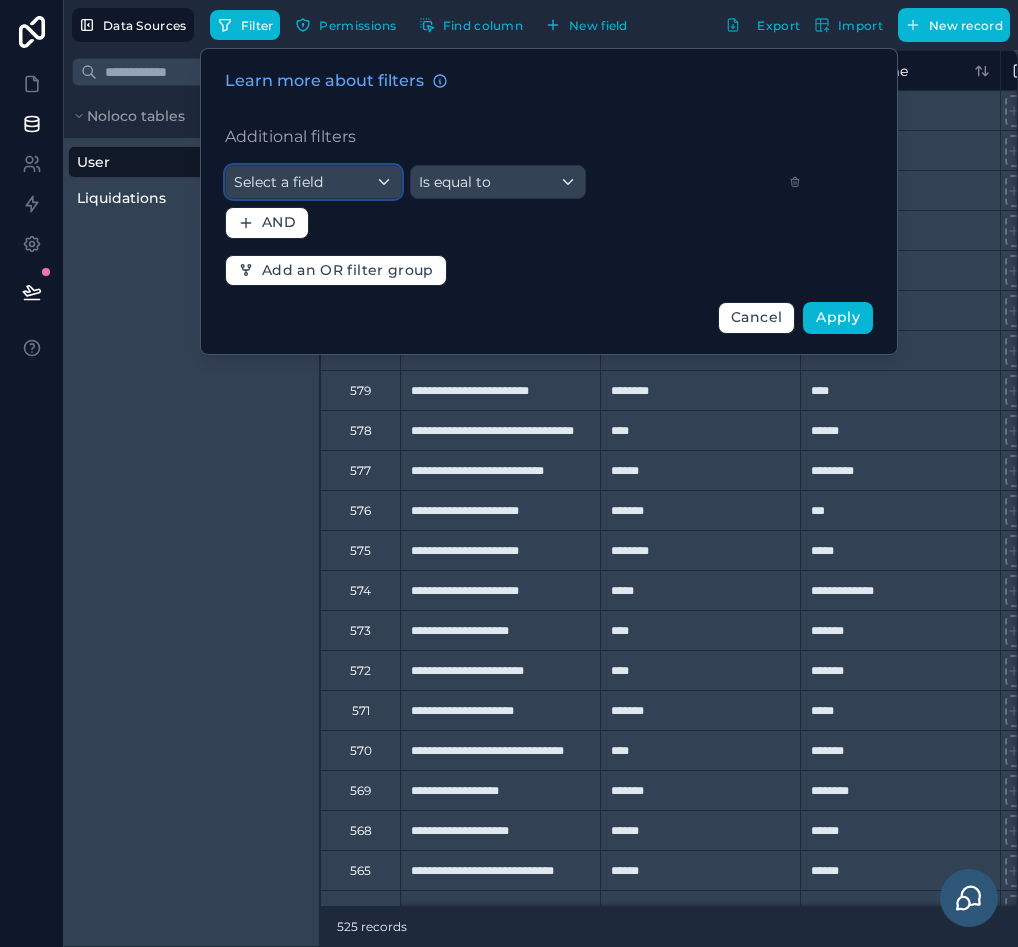 click on "Select a field" at bounding box center (313, 182) 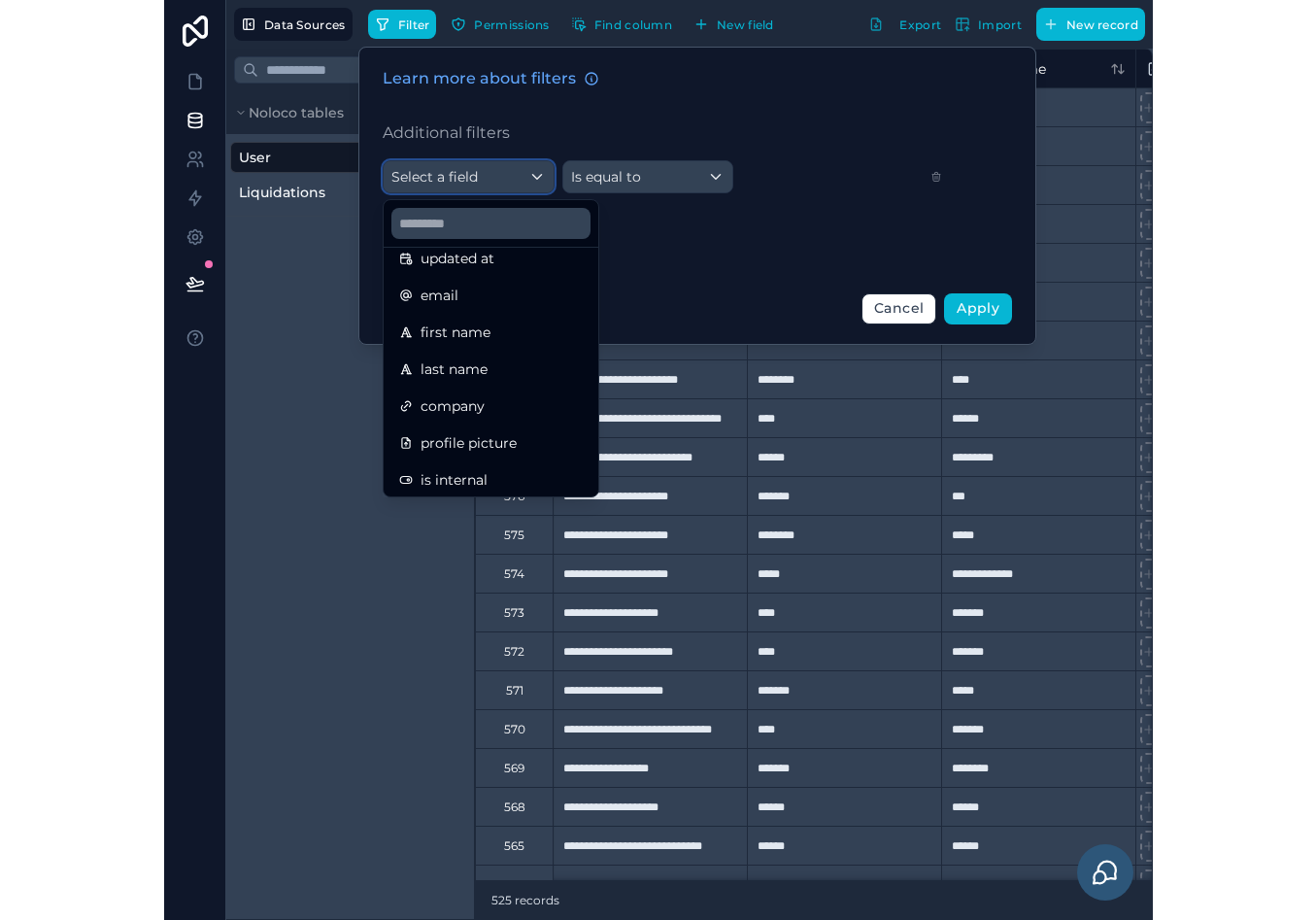 scroll, scrollTop: 183, scrollLeft: 0, axis: vertical 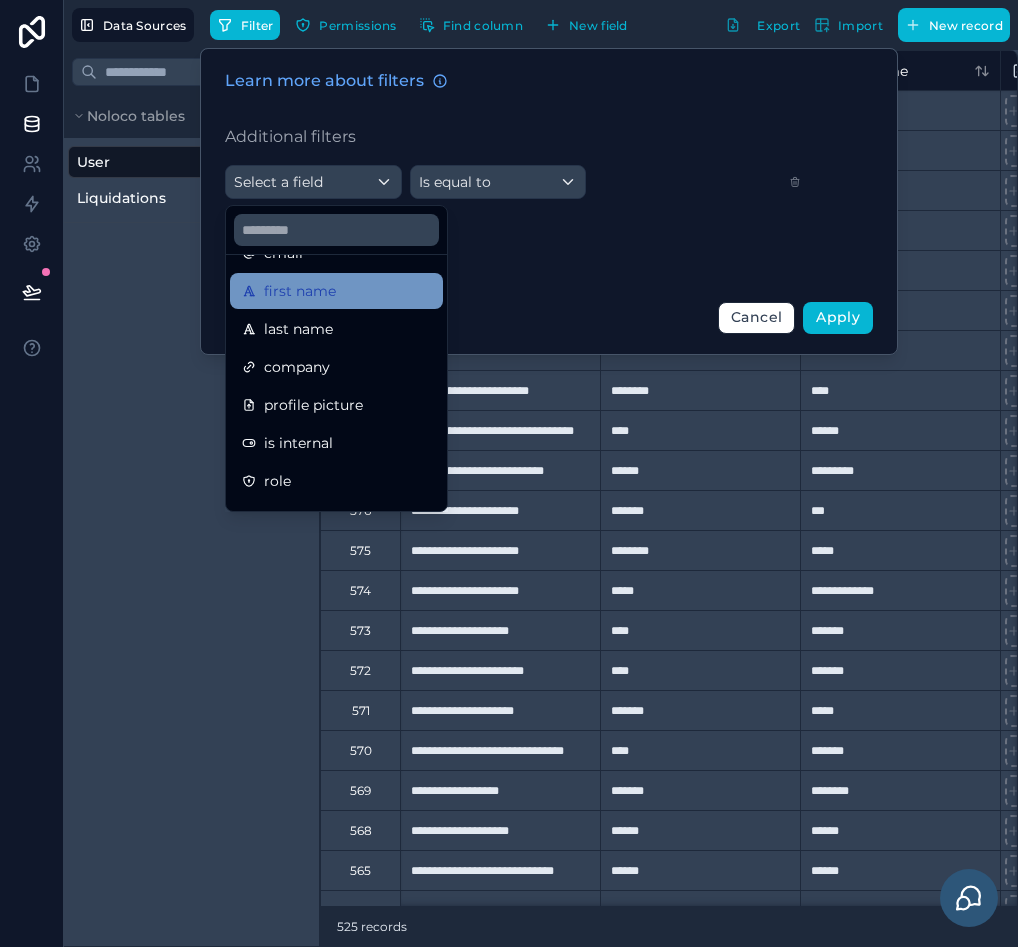 click on "first name" at bounding box center [336, 291] 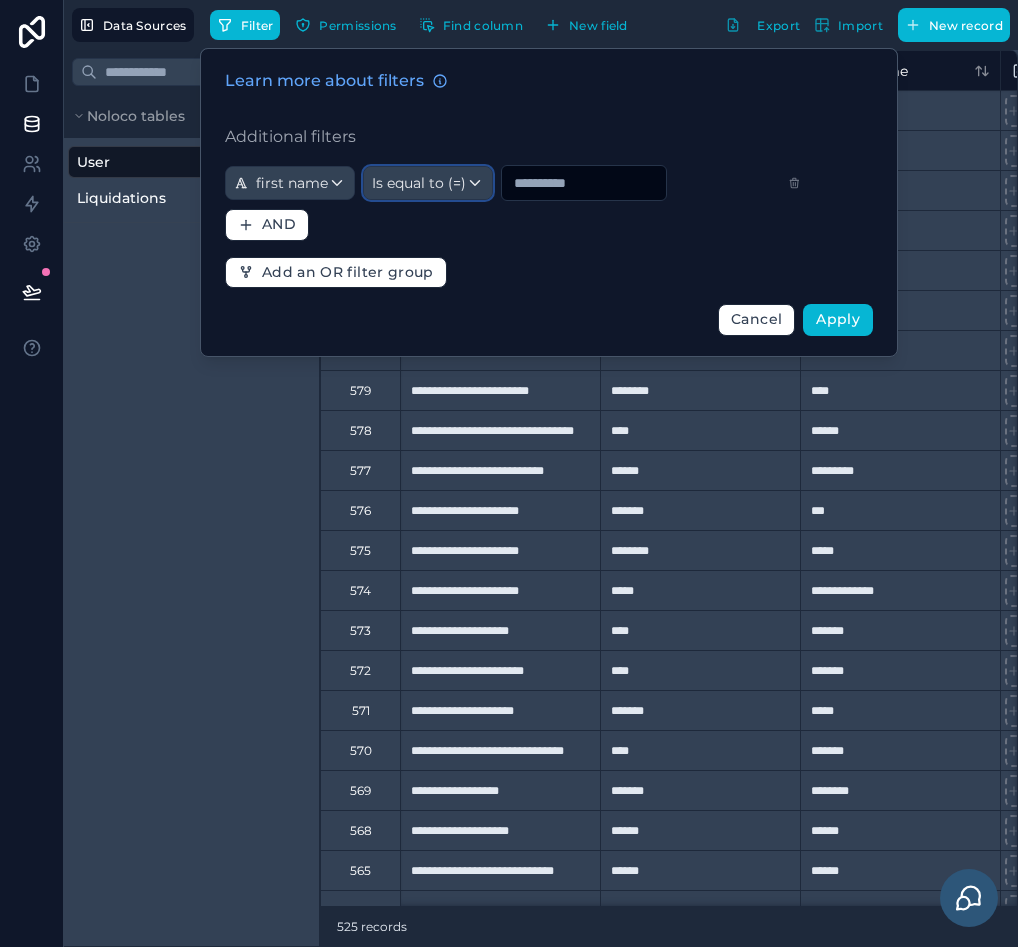 click on "Is equal to (=)" at bounding box center (428, 183) 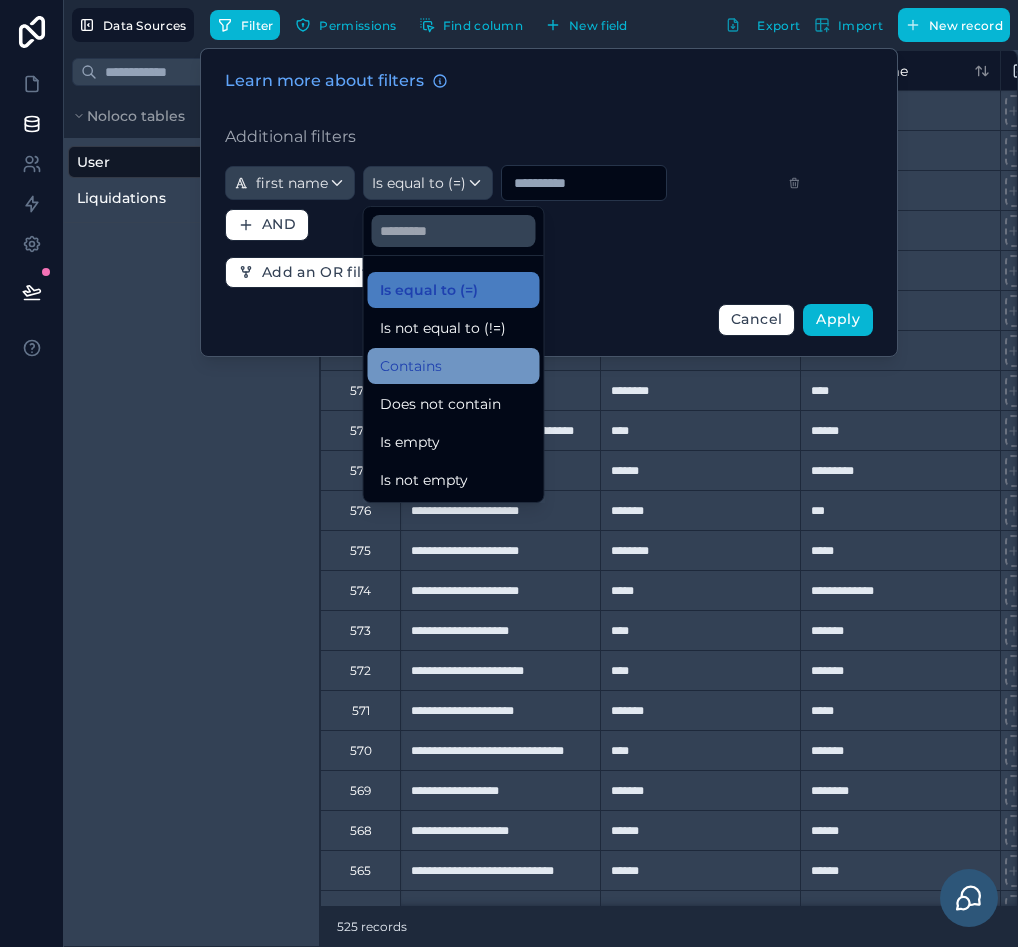 click on "Contains" at bounding box center (454, 366) 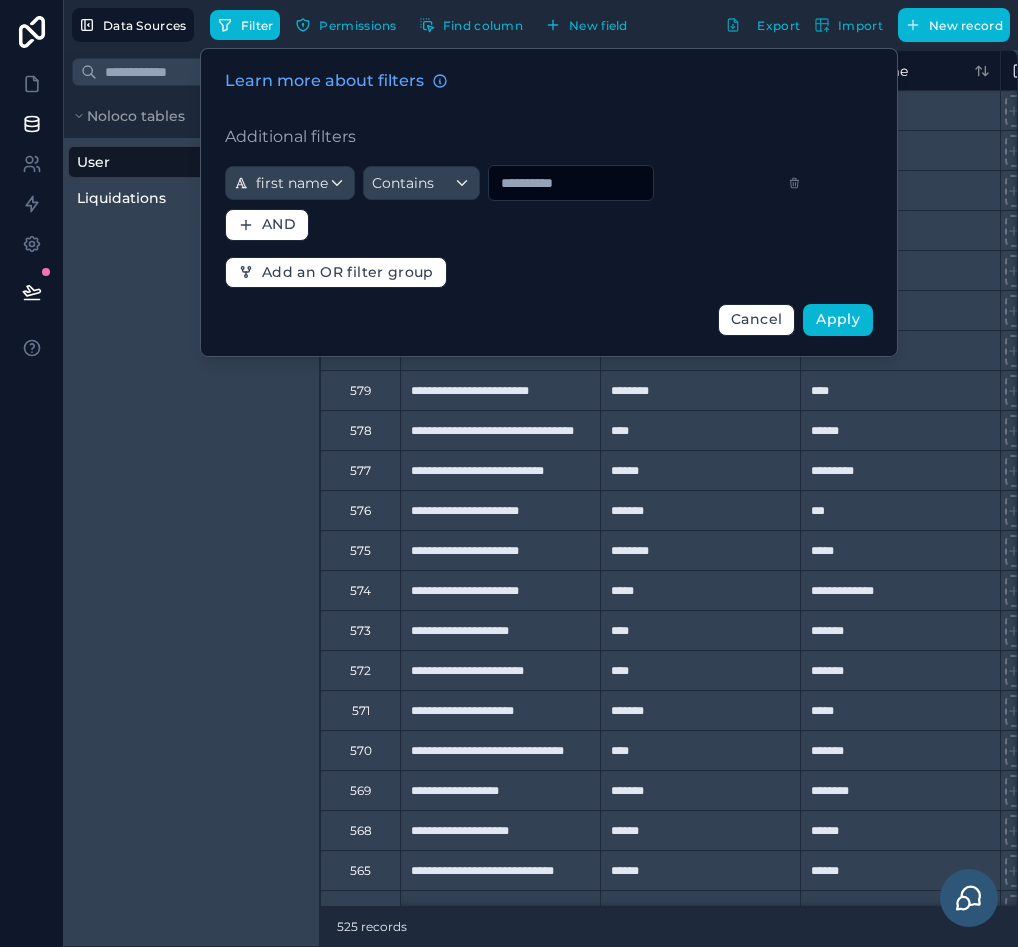 click at bounding box center [571, 183] 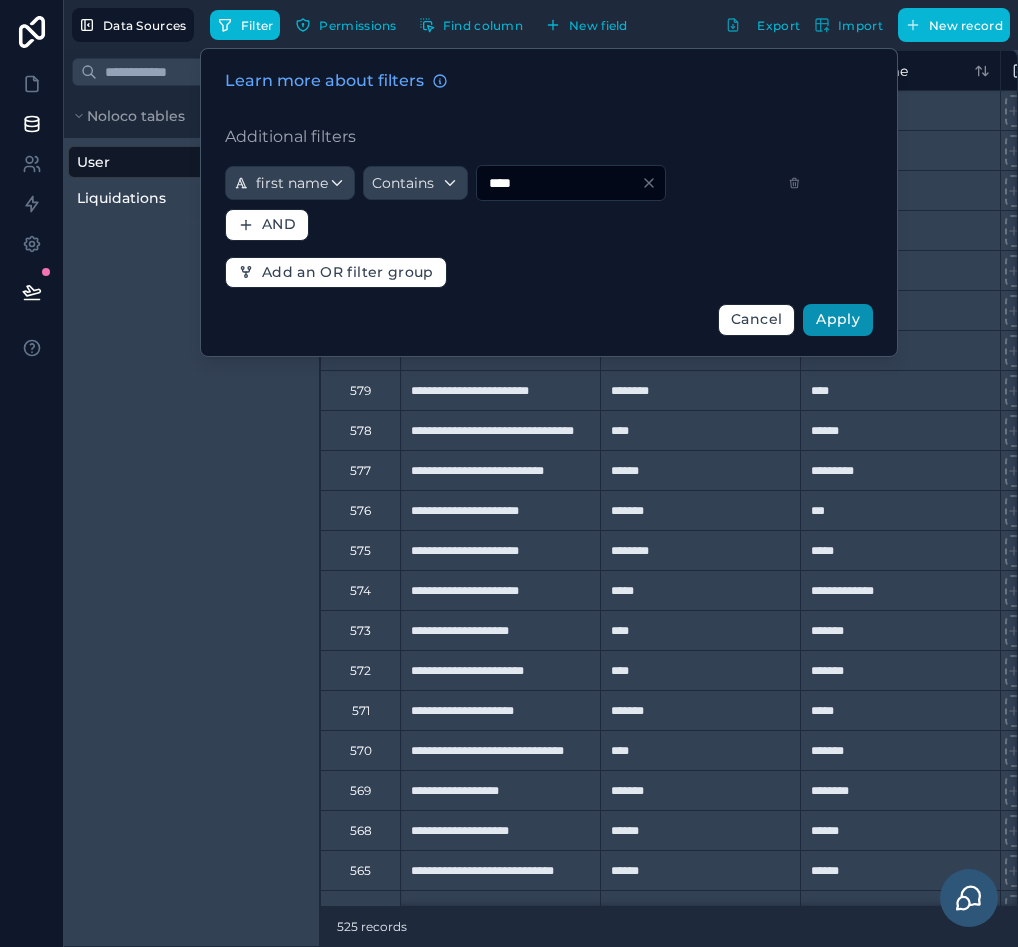type on "****" 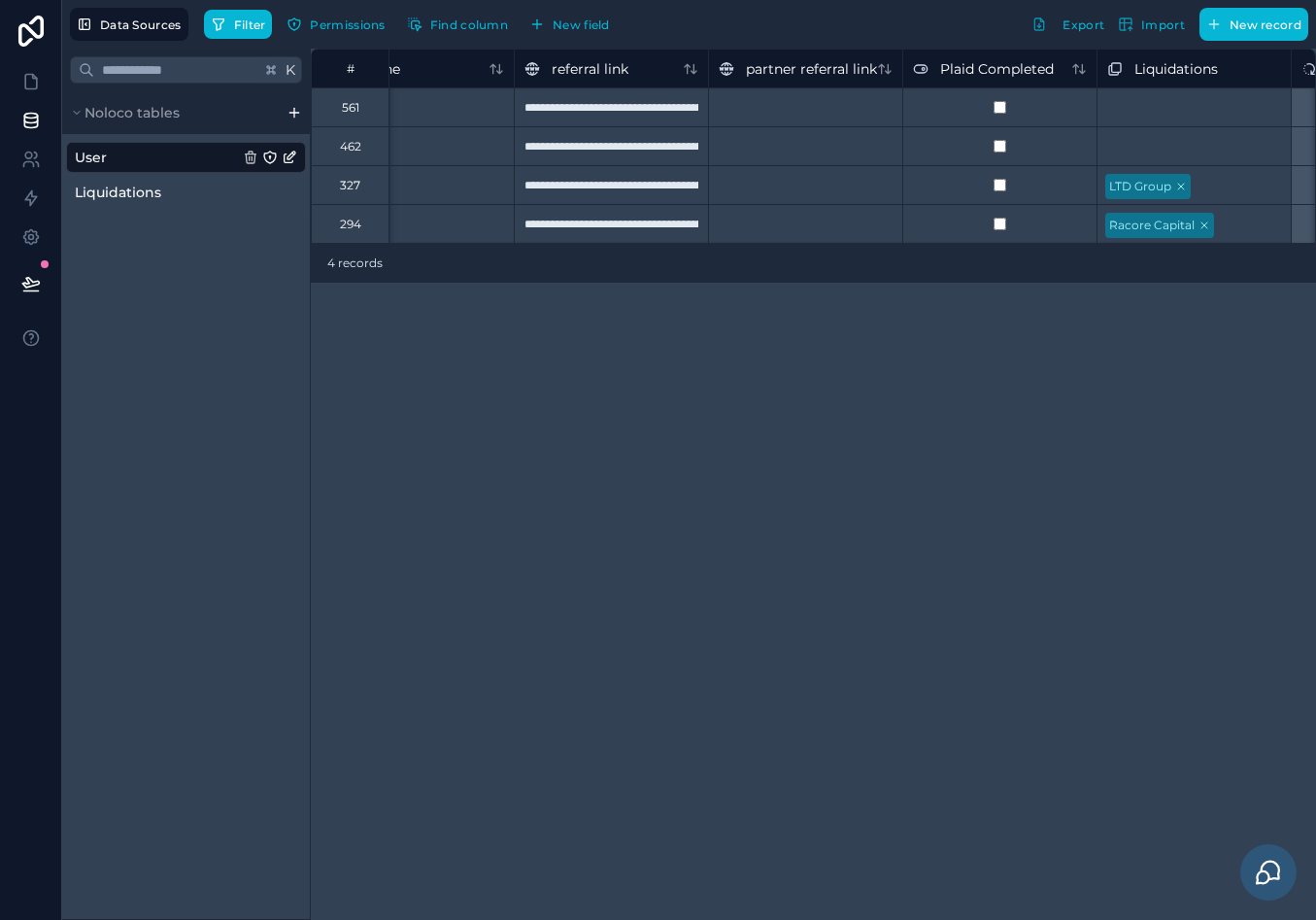 scroll, scrollTop: 0, scrollLeft: 2213, axis: horizontal 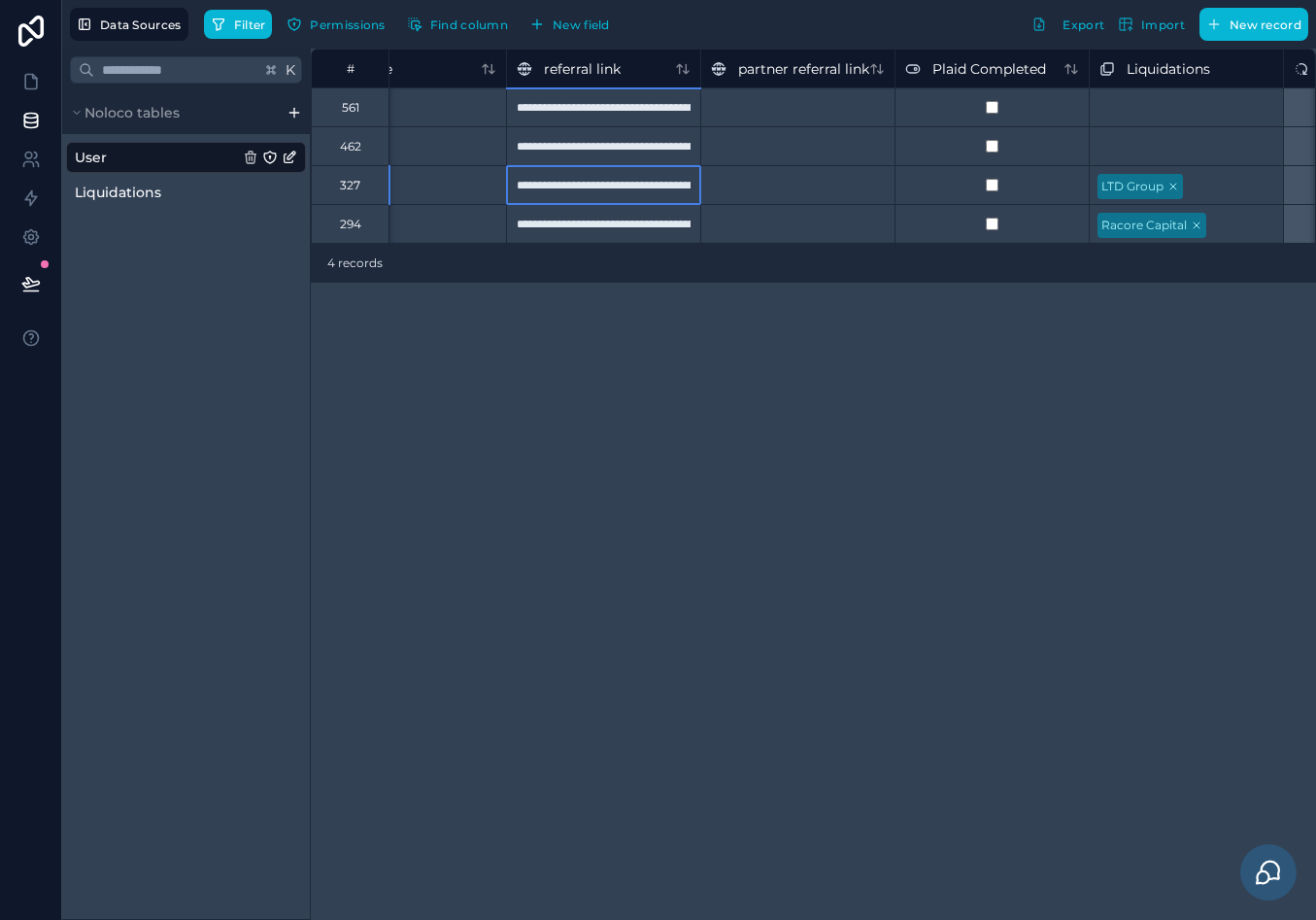 click on "**********" at bounding box center (603, 185) 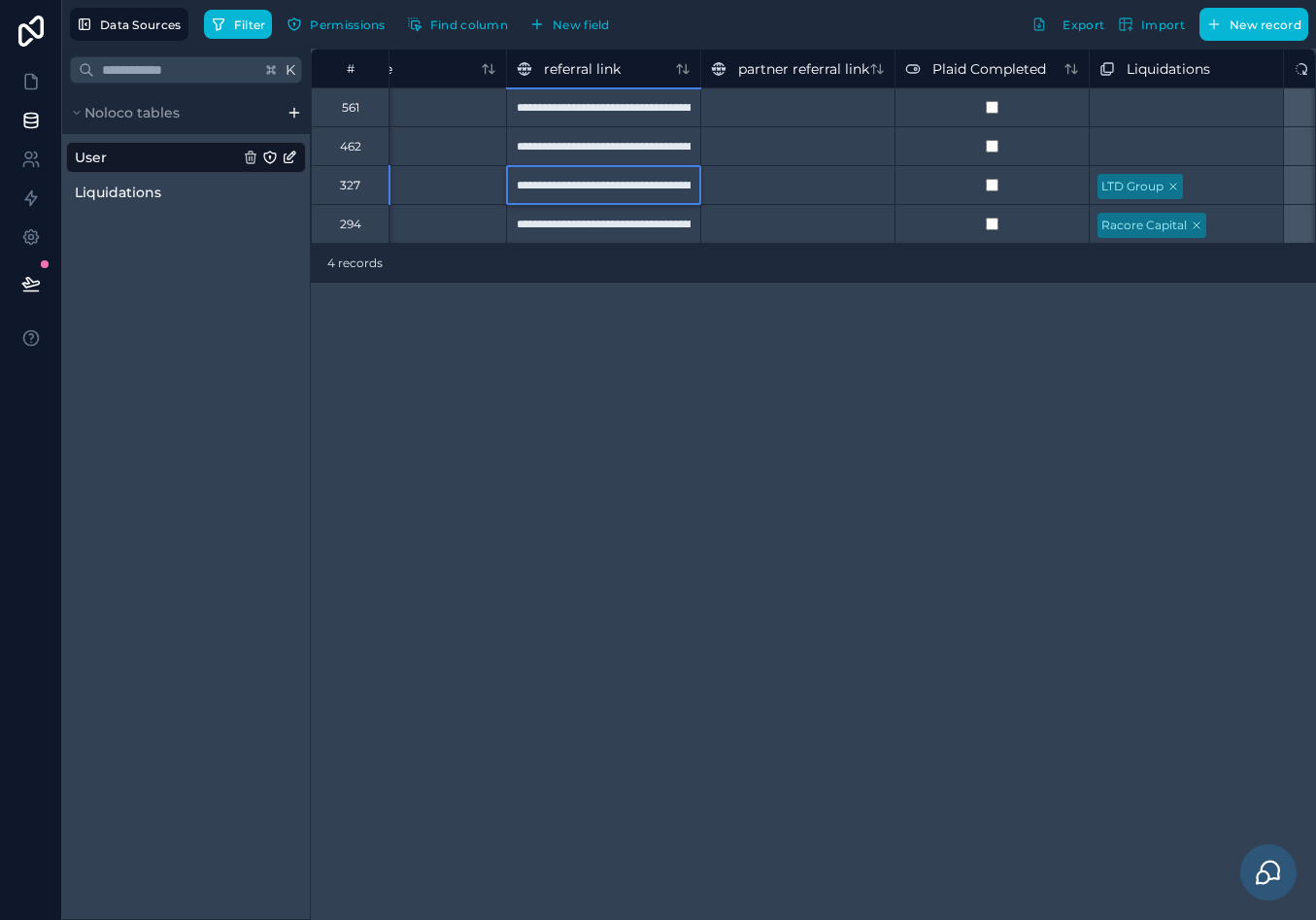 scroll, scrollTop: 0, scrollLeft: 142, axis: horizontal 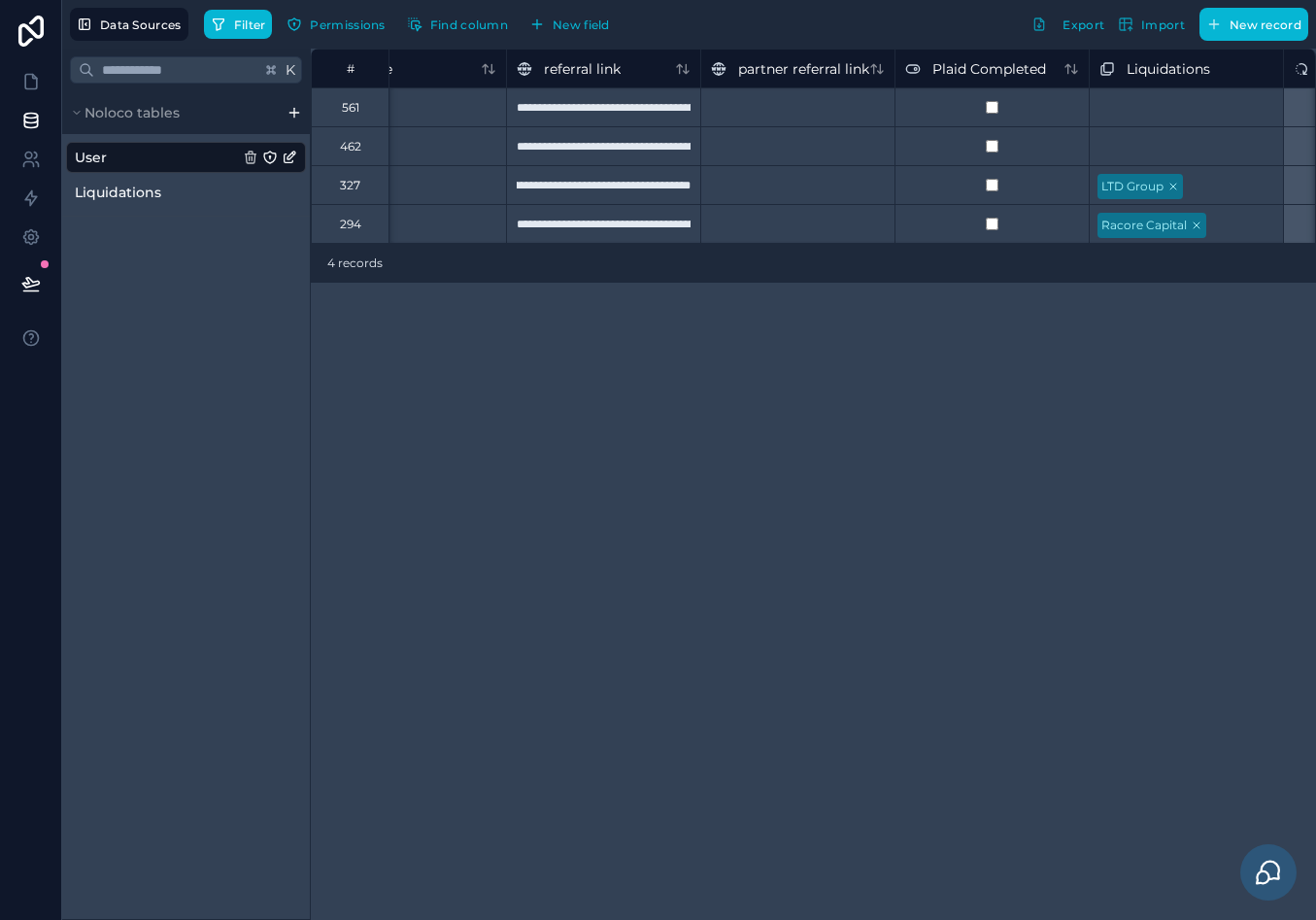 click on "**********" at bounding box center [813, 484] 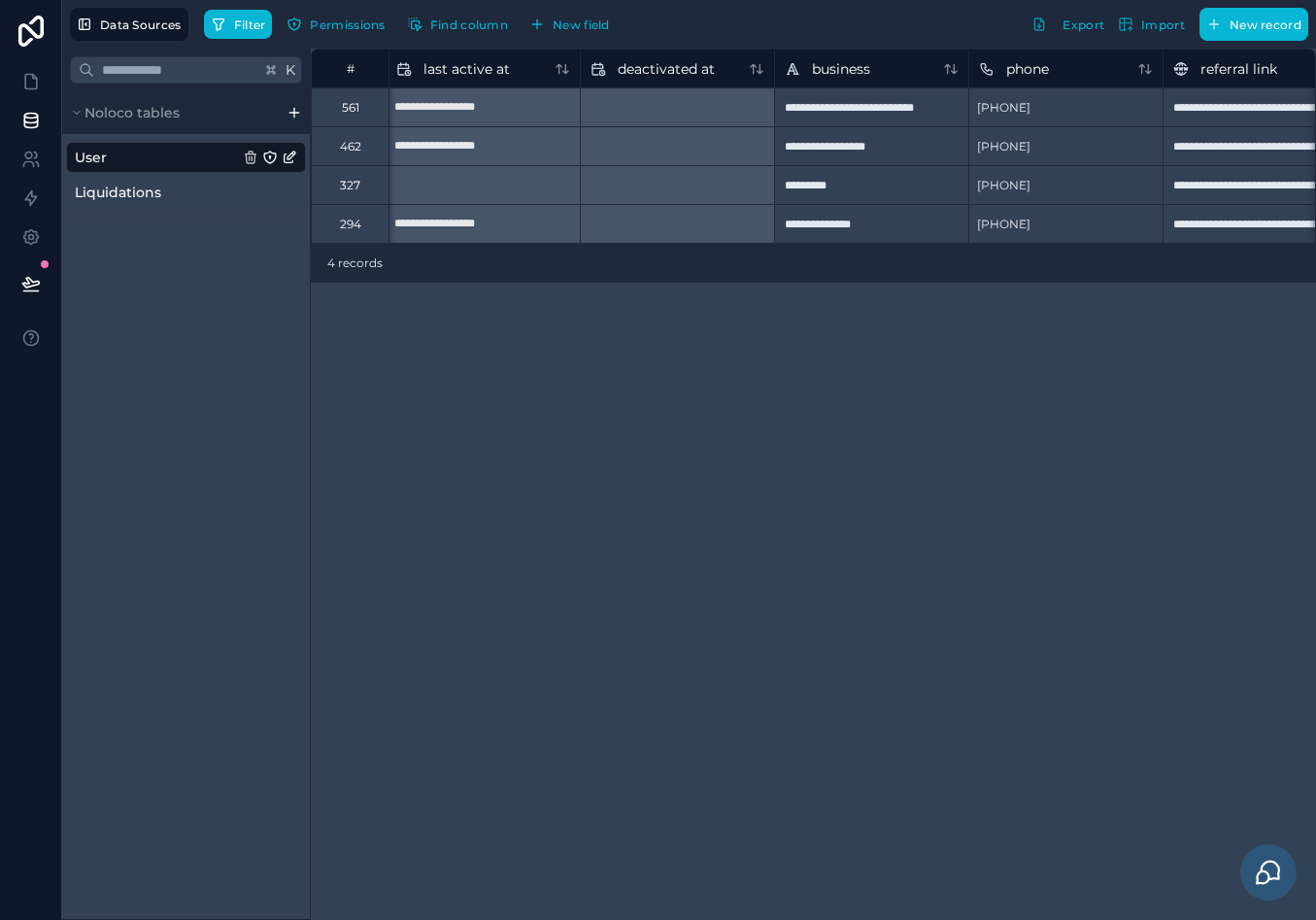 scroll, scrollTop: 0, scrollLeft: 1454, axis: horizontal 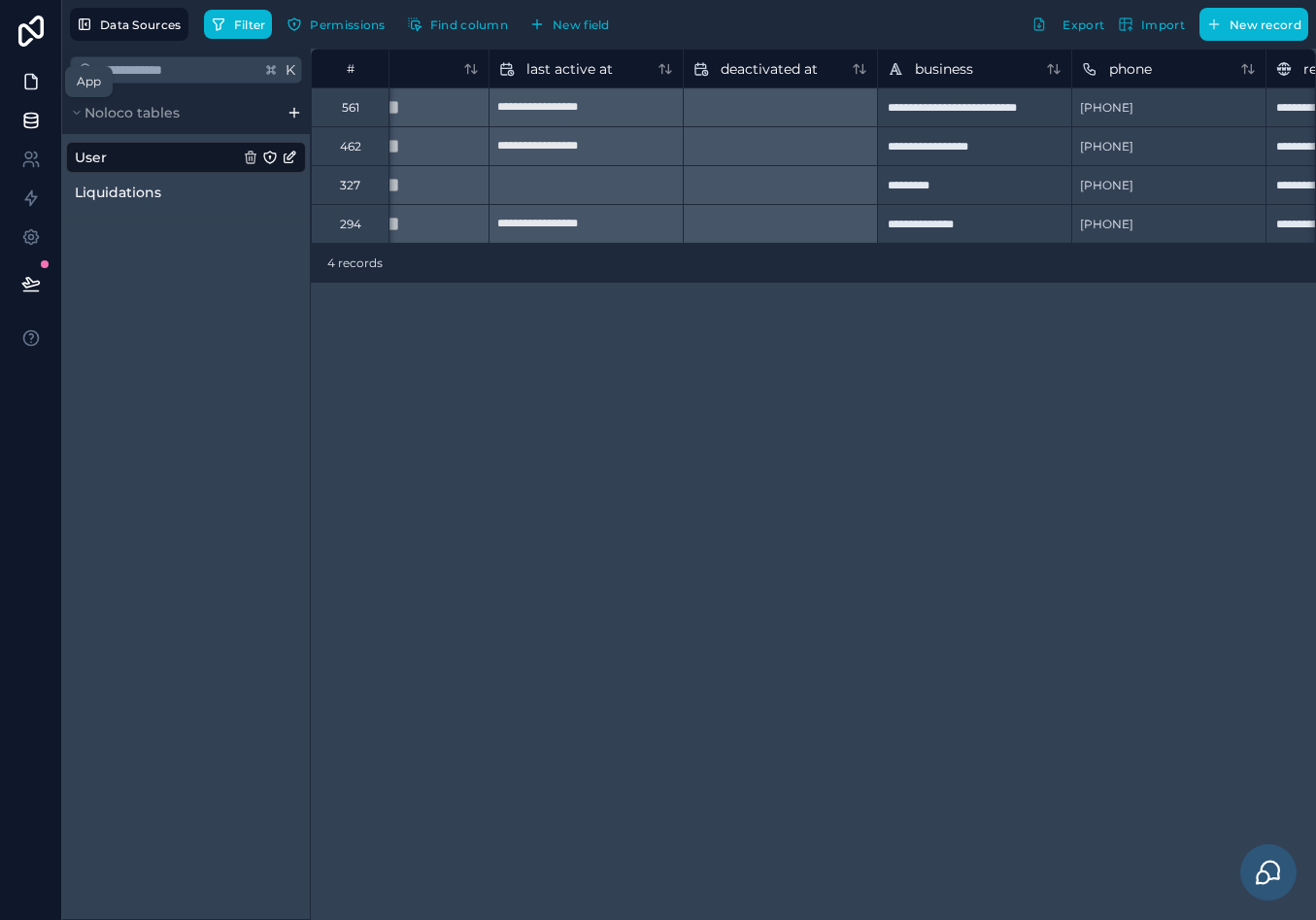 click at bounding box center [30, 82] 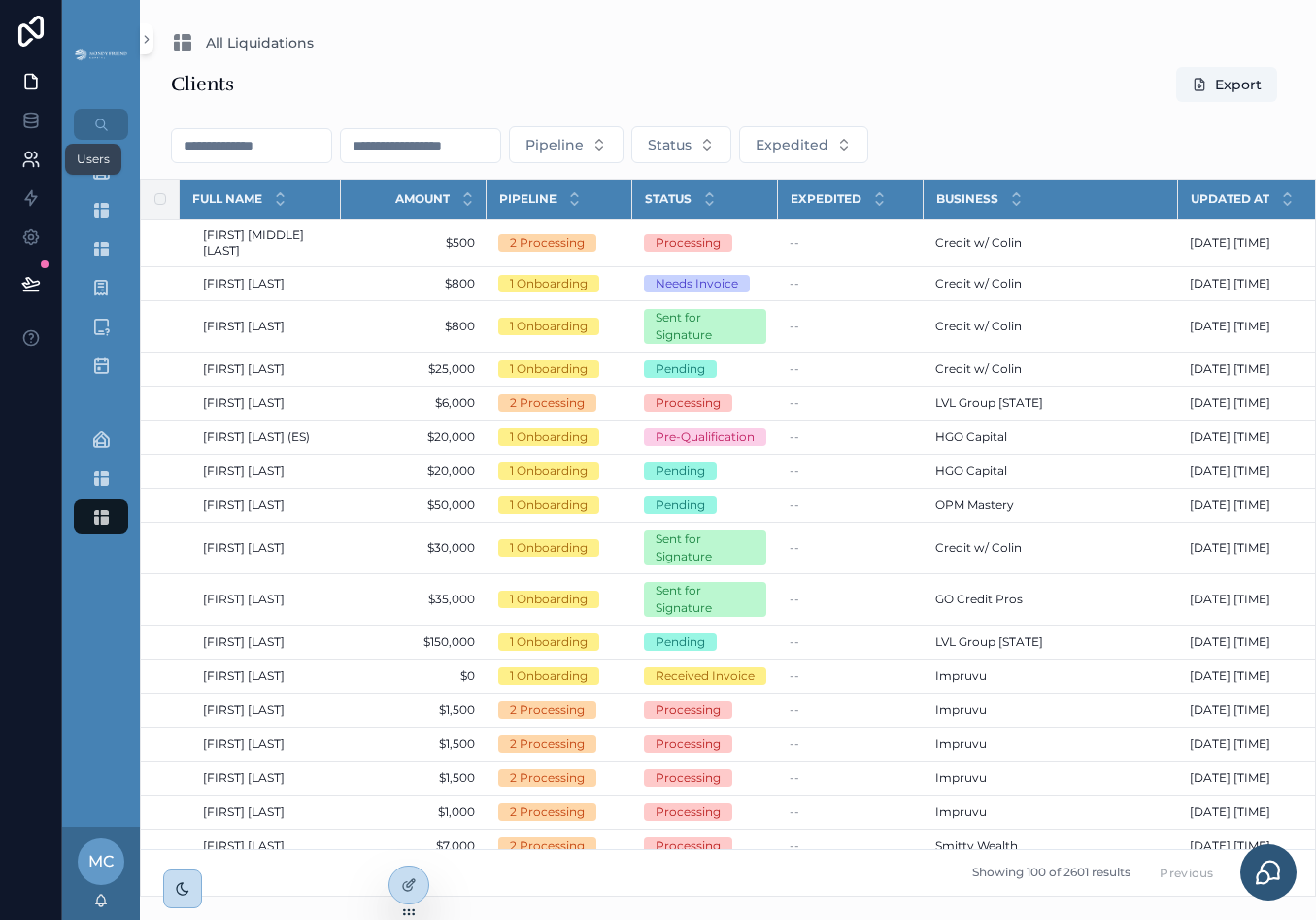 click 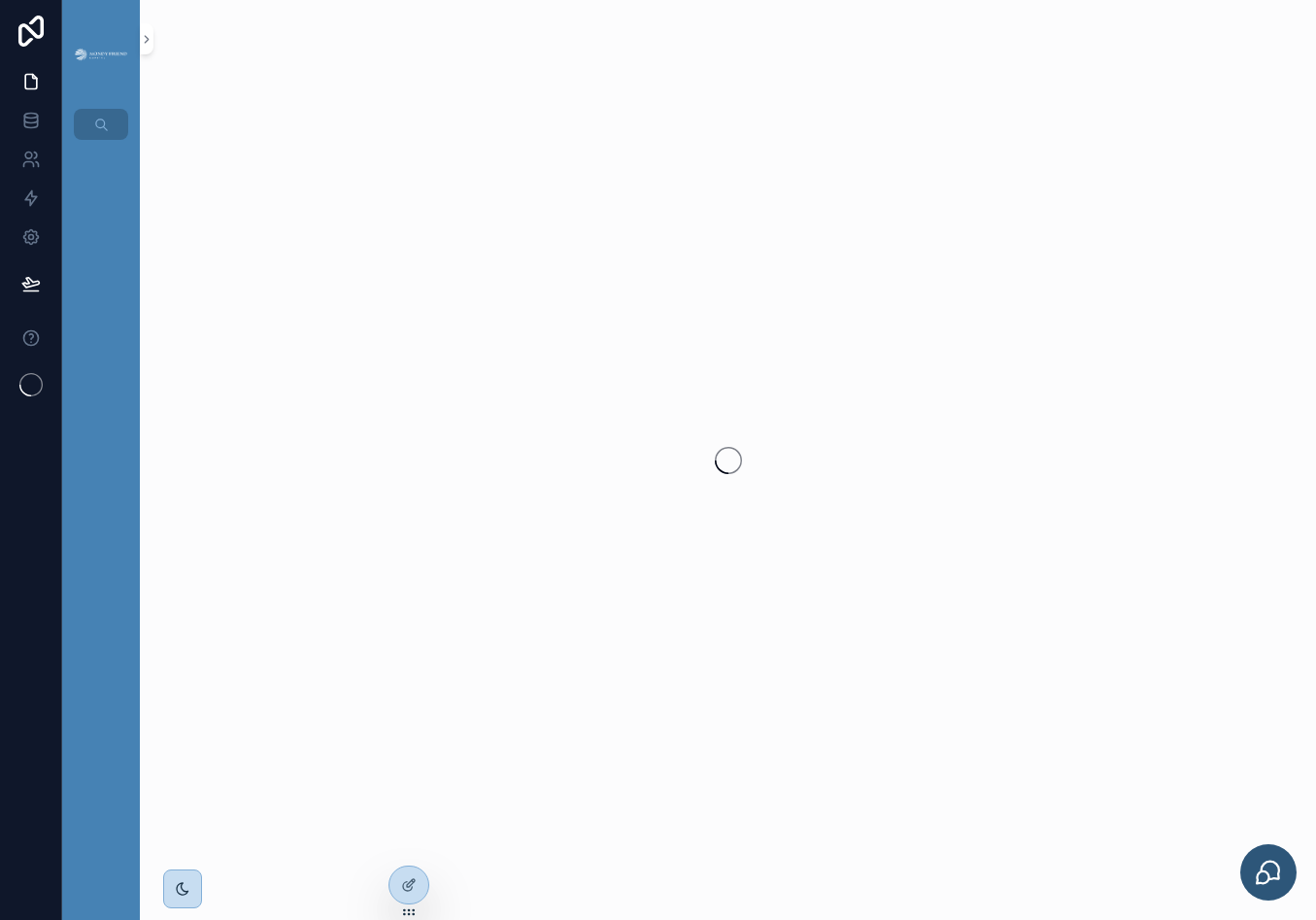 scroll, scrollTop: 0, scrollLeft: 0, axis: both 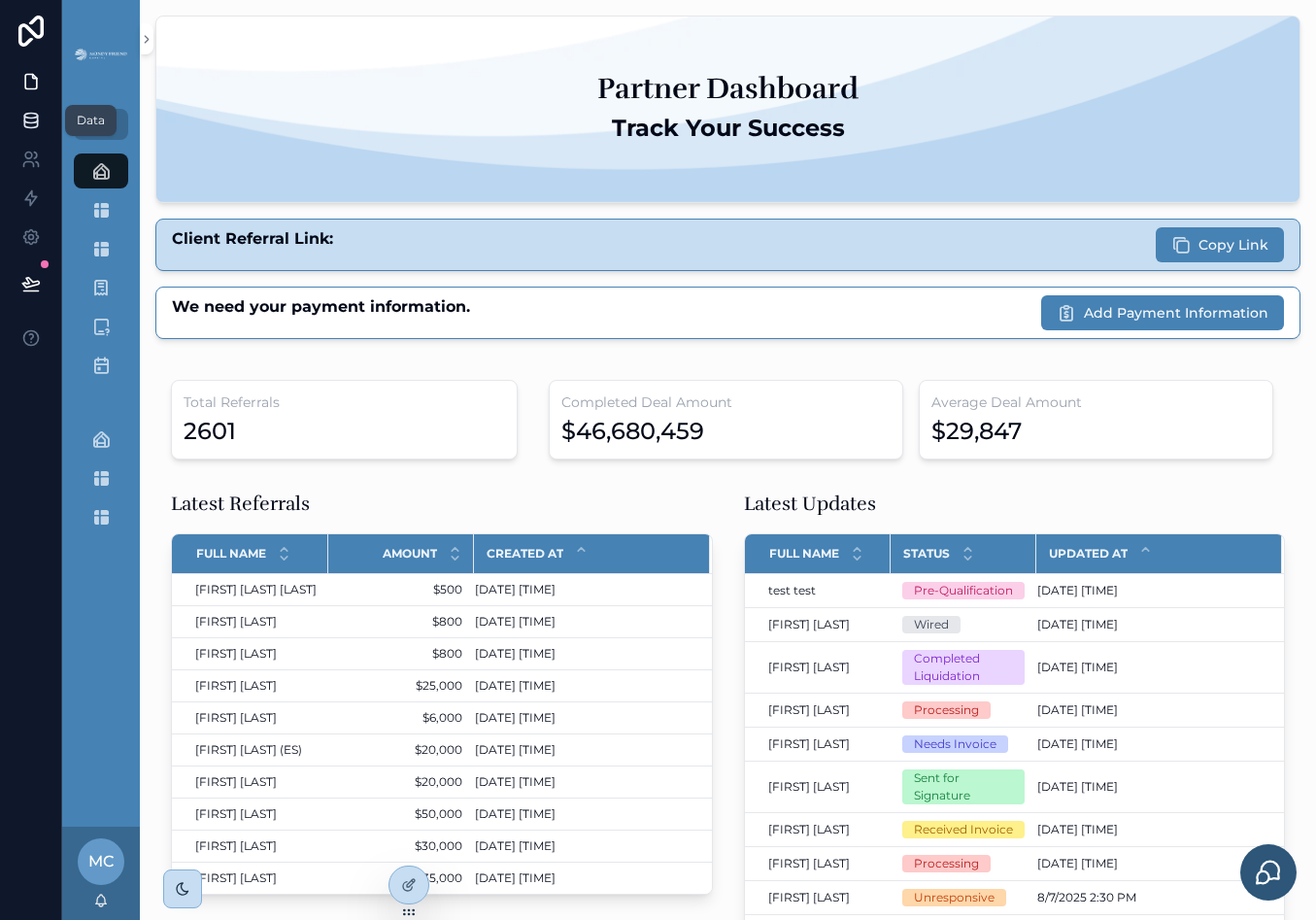 click 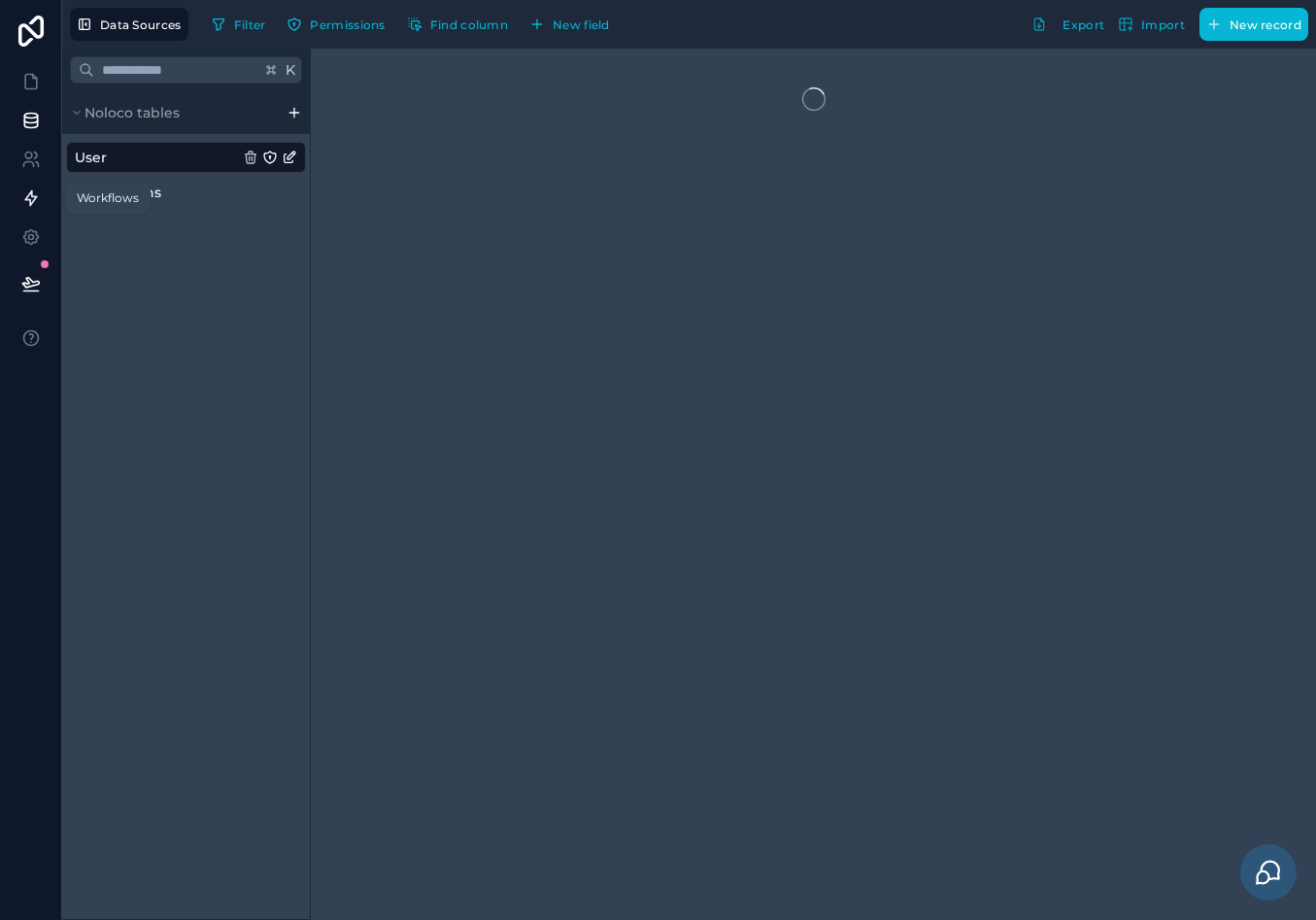 click on "Workflows" at bounding box center [108, 198] 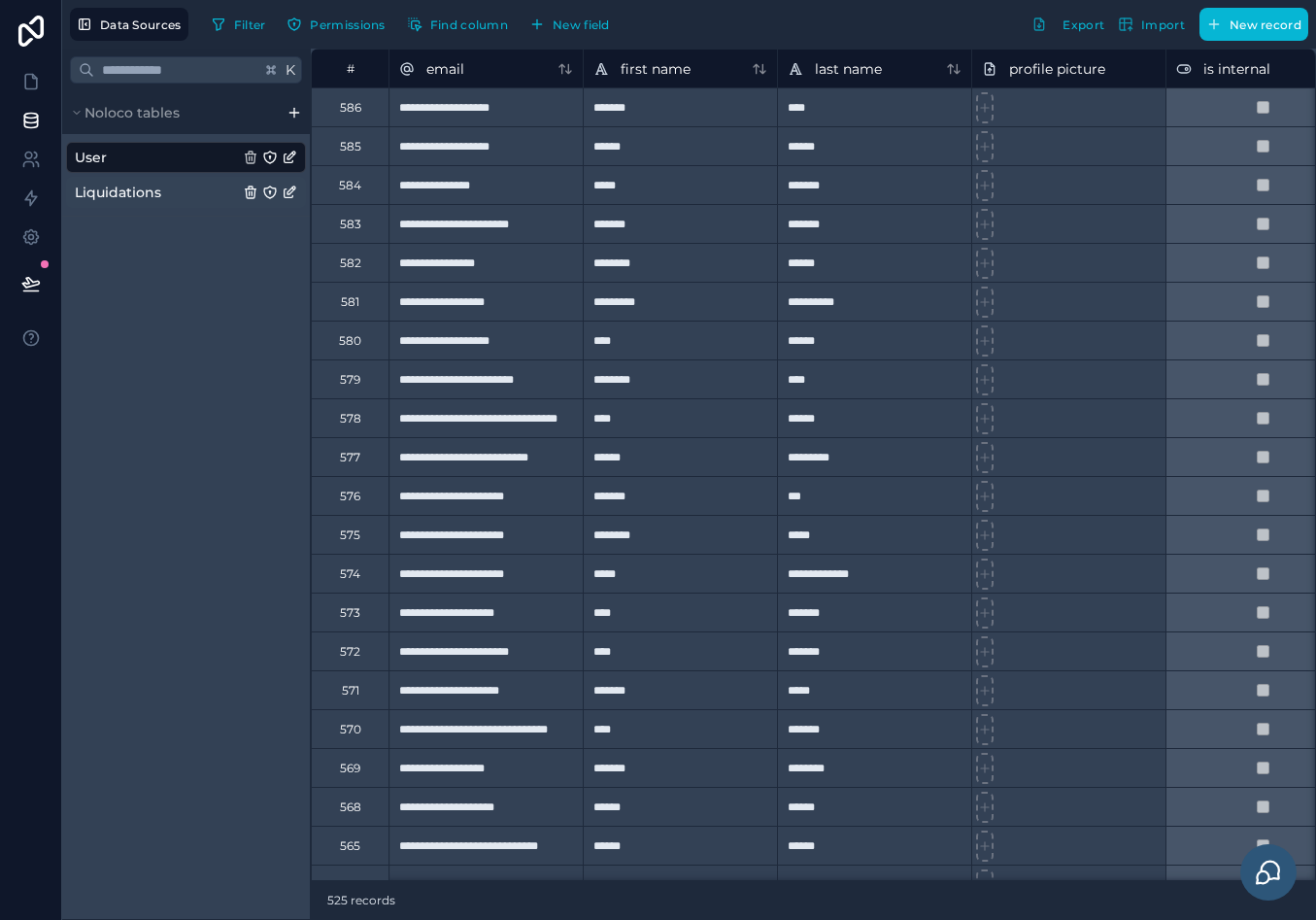 click on "Liquidations" at bounding box center (186, 192) 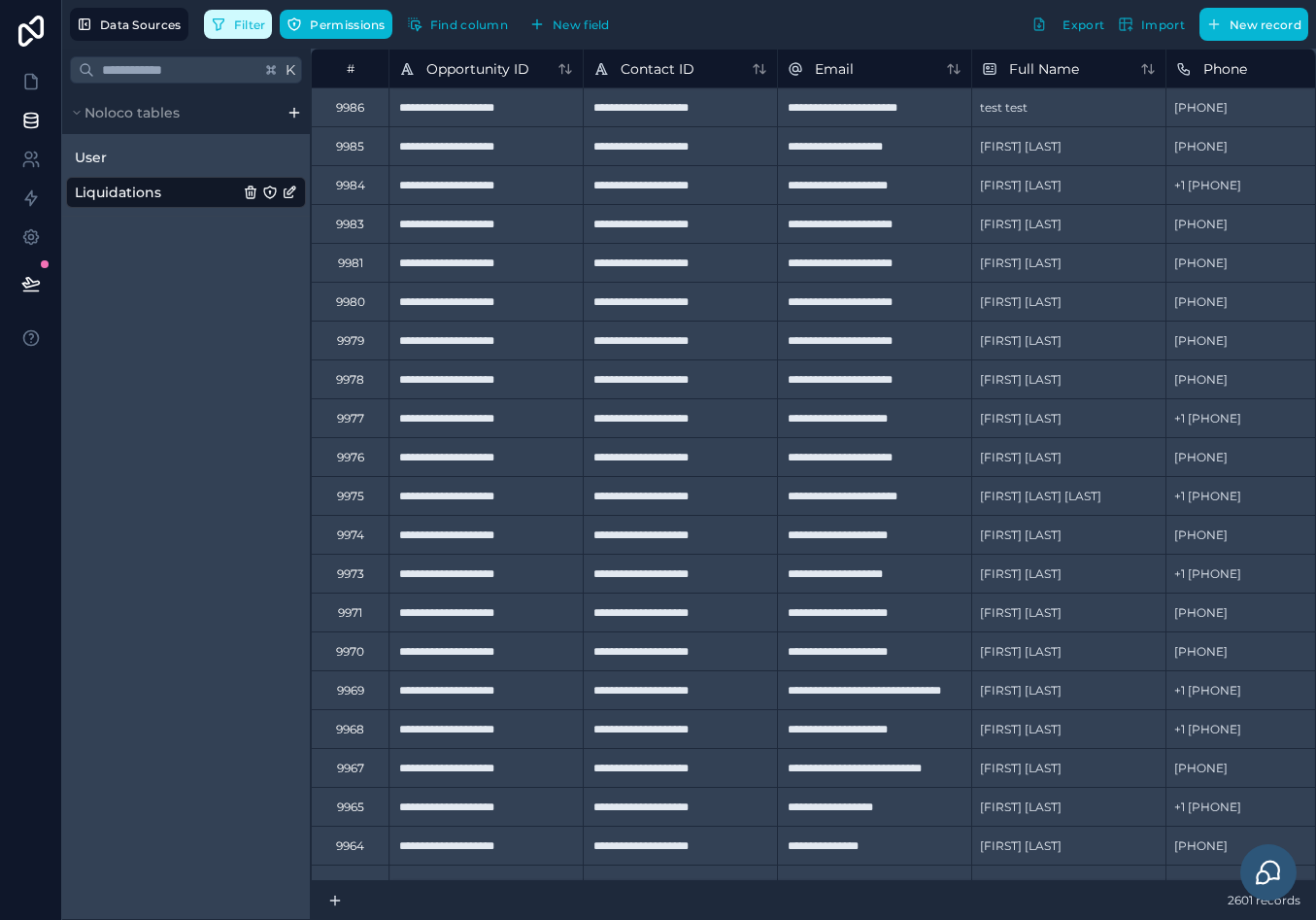 click on "Filter" at bounding box center [238, 24] 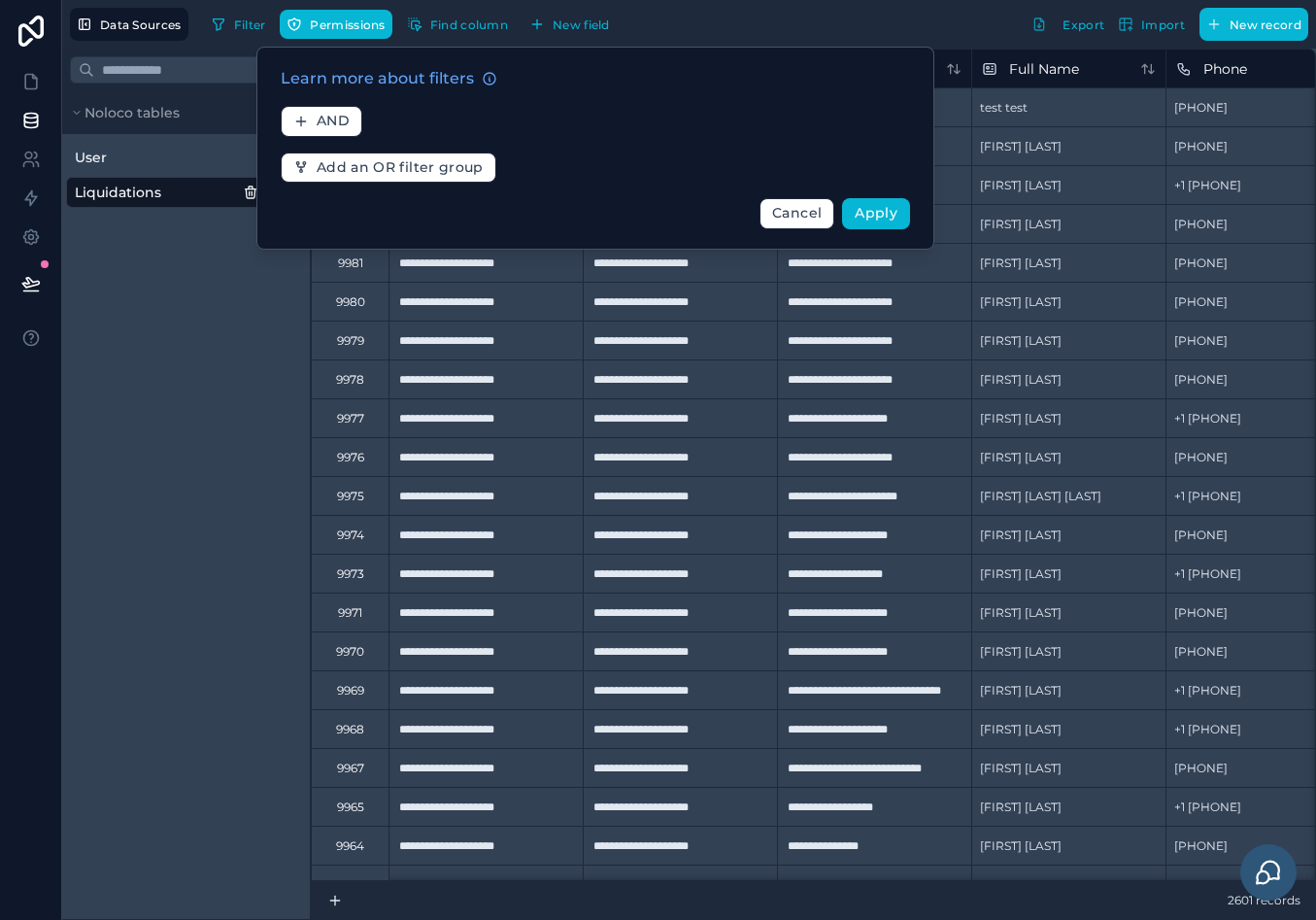 click on "Learn more about filters AND Add an OR filter group Cancel Apply" at bounding box center [595, 148] 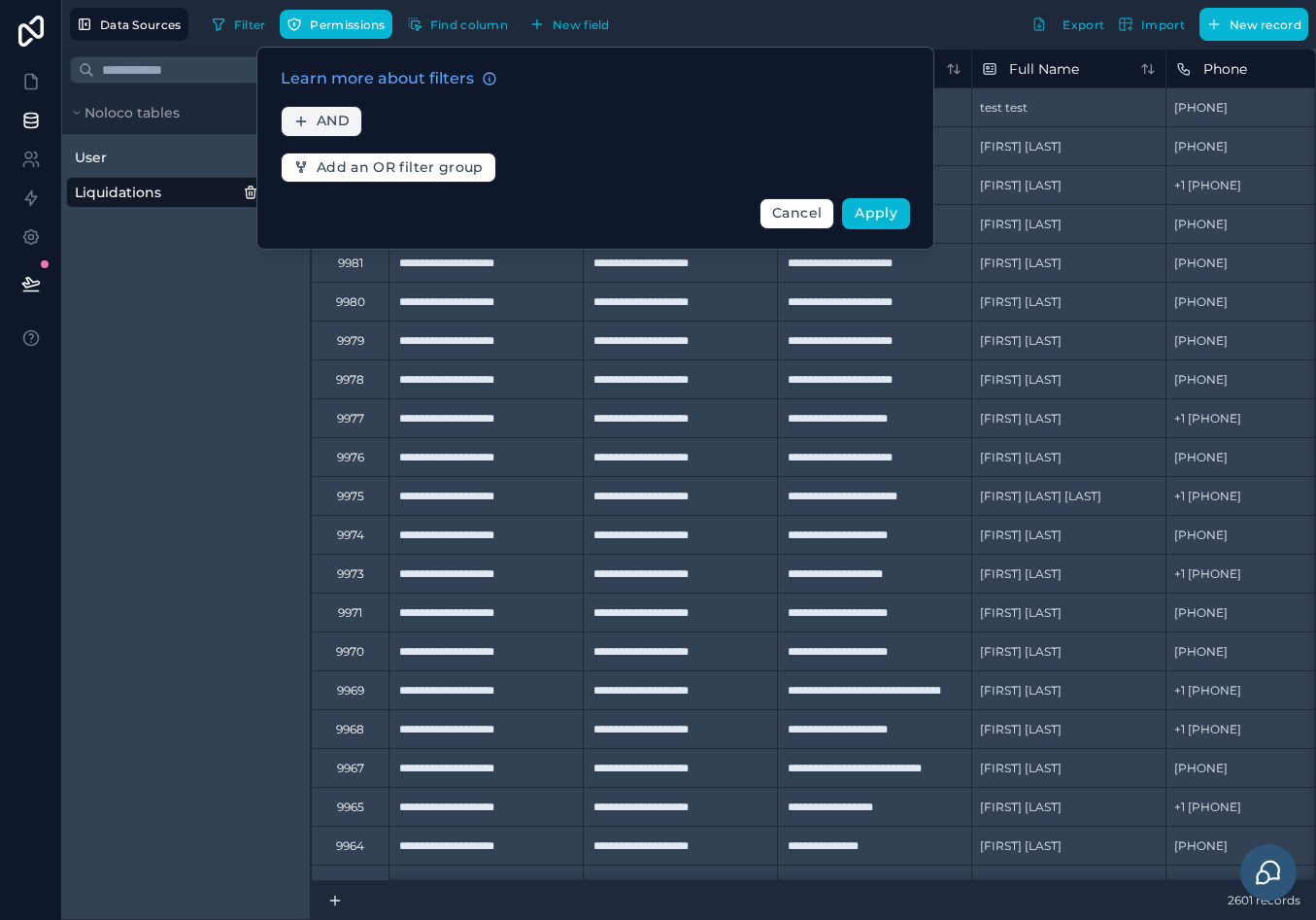 click on "AND" at bounding box center (321, 121) 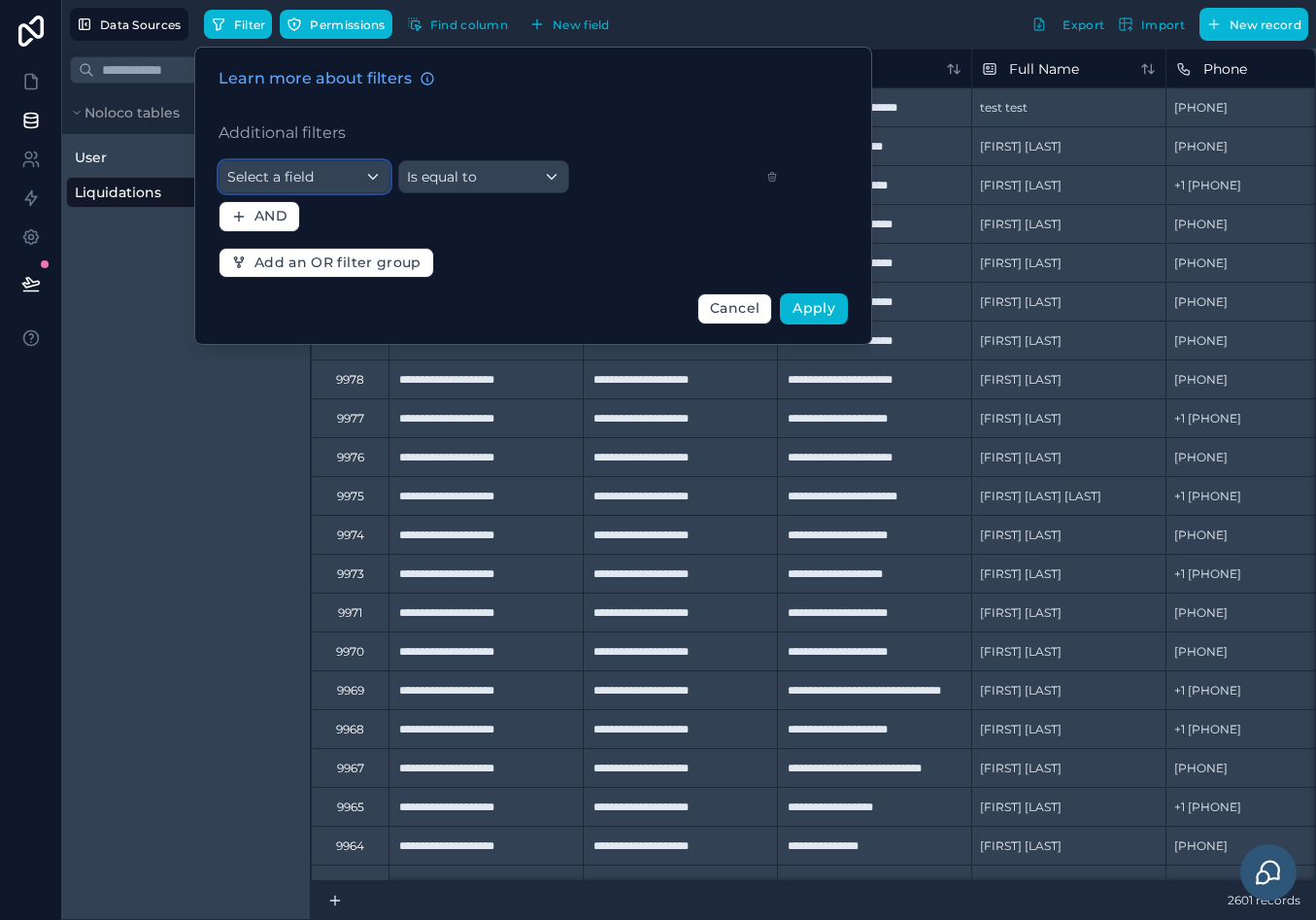 click on "Select a field" at bounding box center (304, 177) 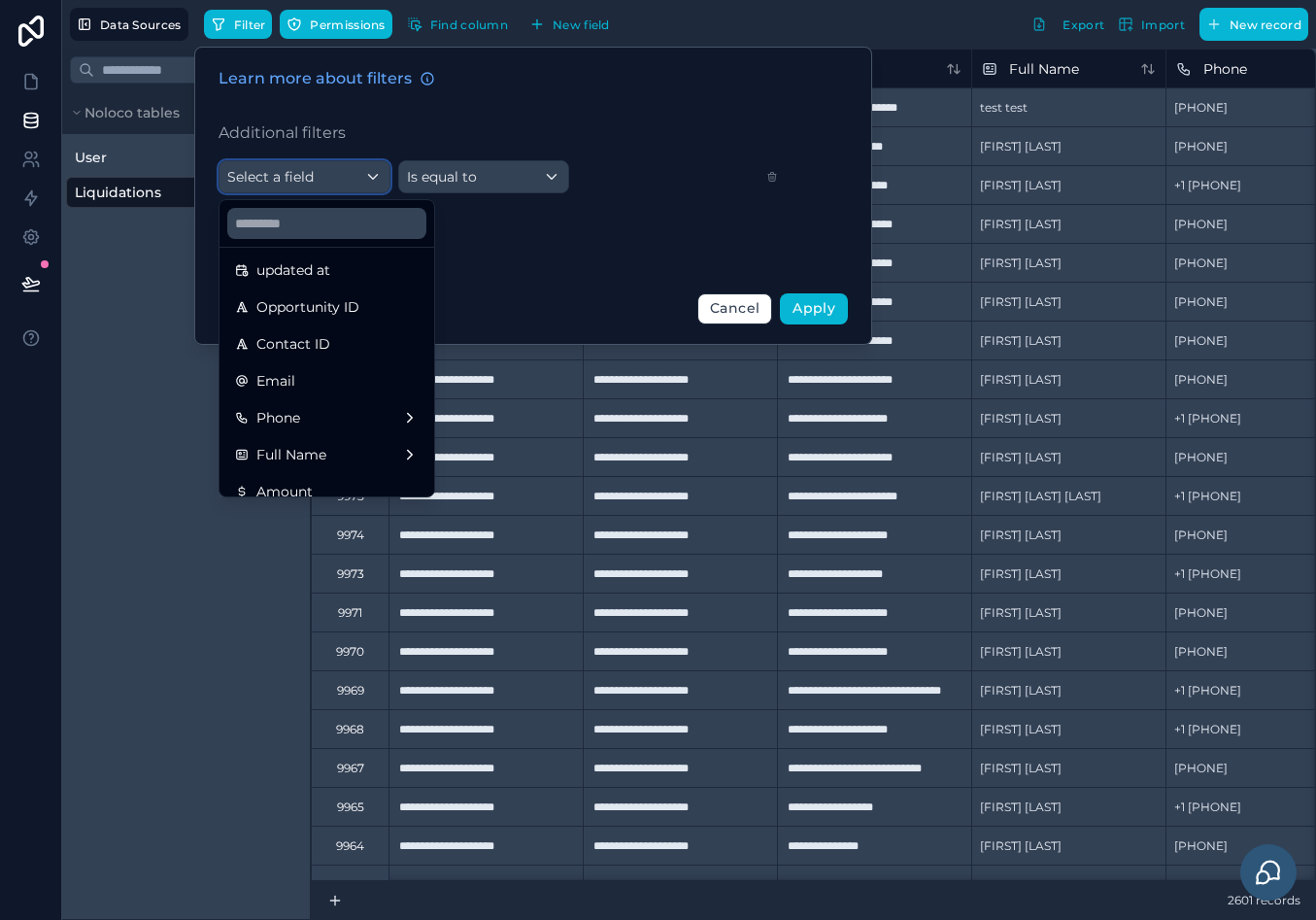 scroll, scrollTop: 122, scrollLeft: 0, axis: vertical 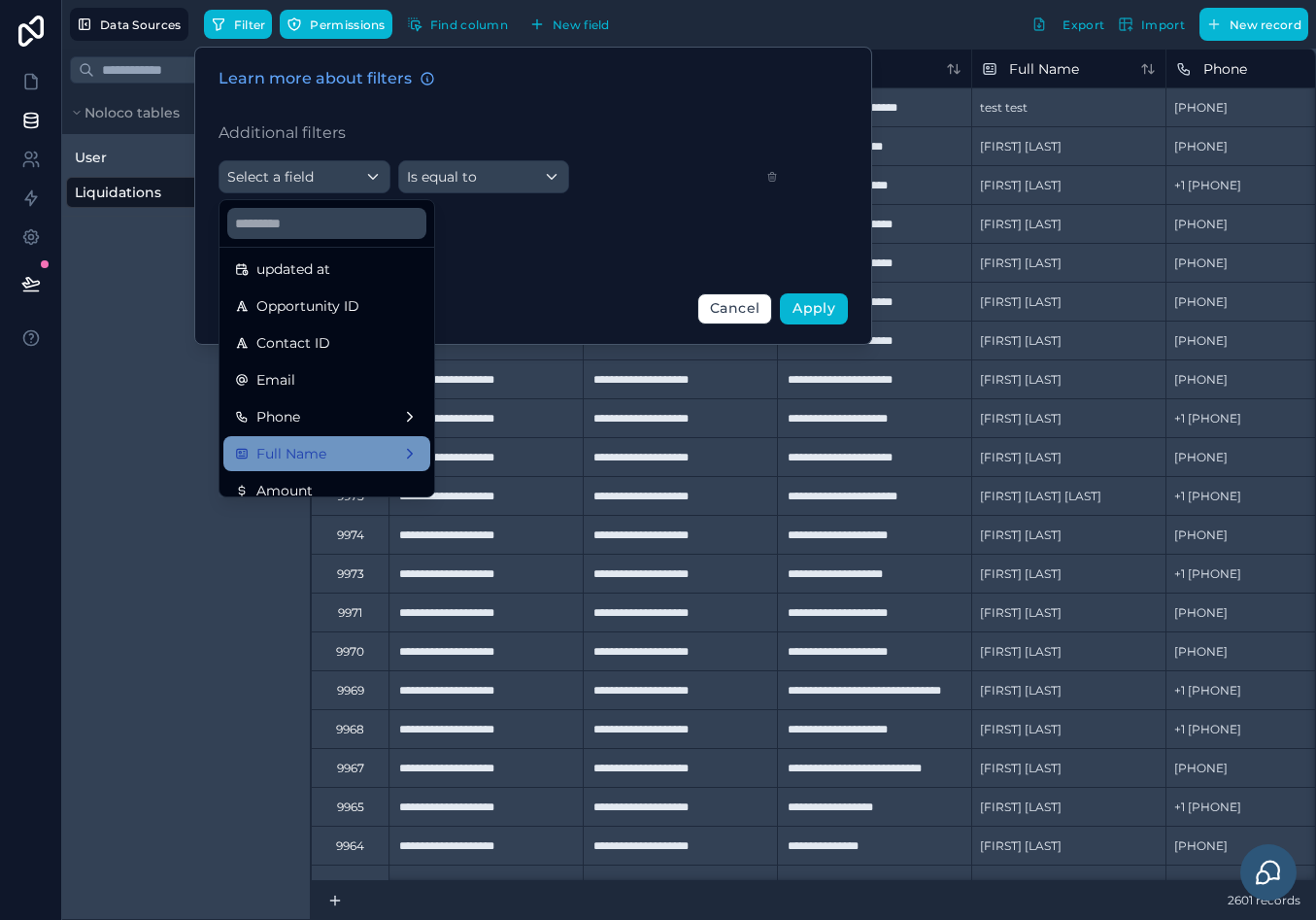 click on "Full Name" at bounding box center (326, 454) 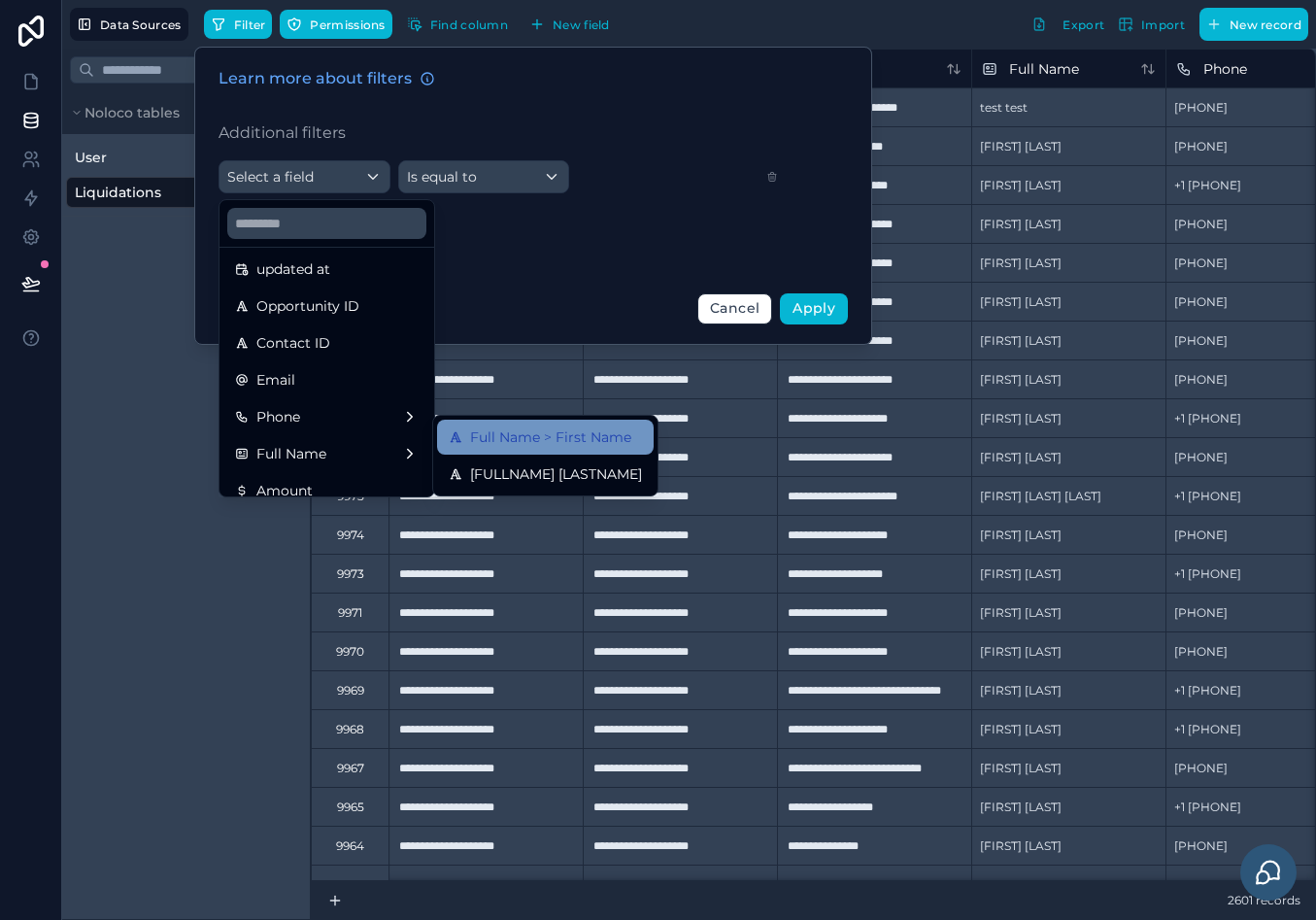 click on "Full Name > First Name" at bounding box center (540, 437) 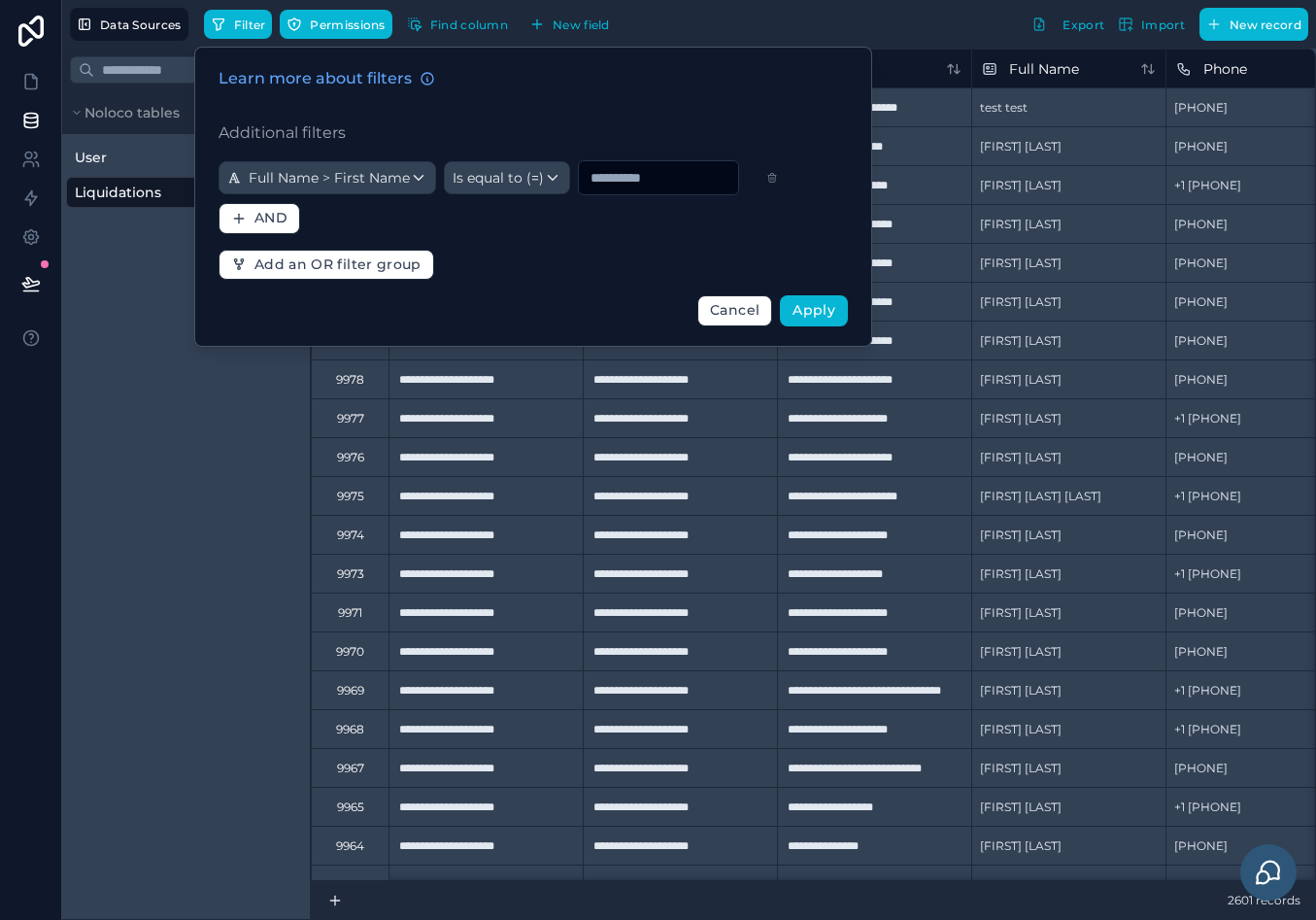 click on "Full Name > First Name Is equal to (=)" at bounding box center [498, 178] 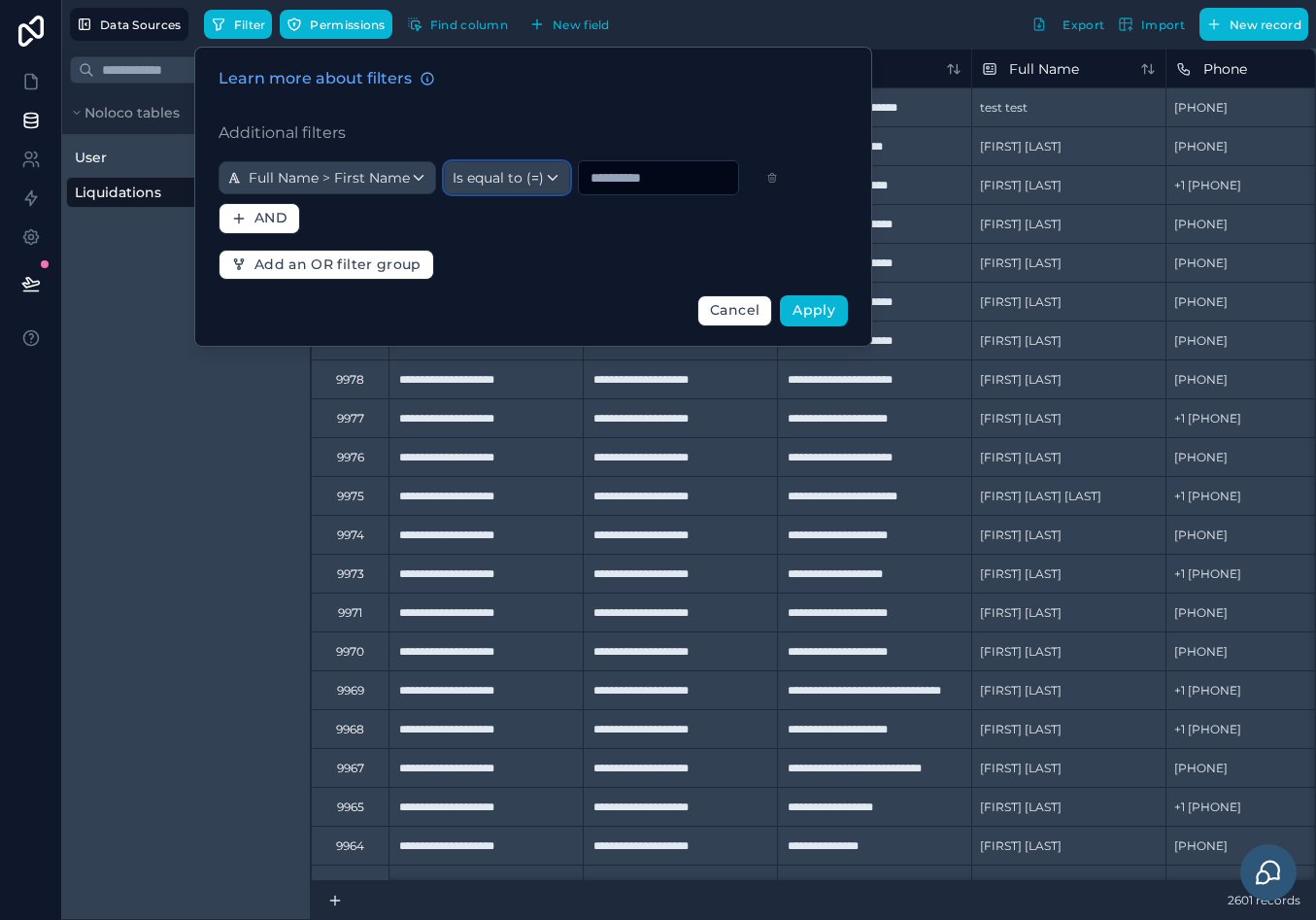 click on "Is equal to (=)" at bounding box center (507, 178) 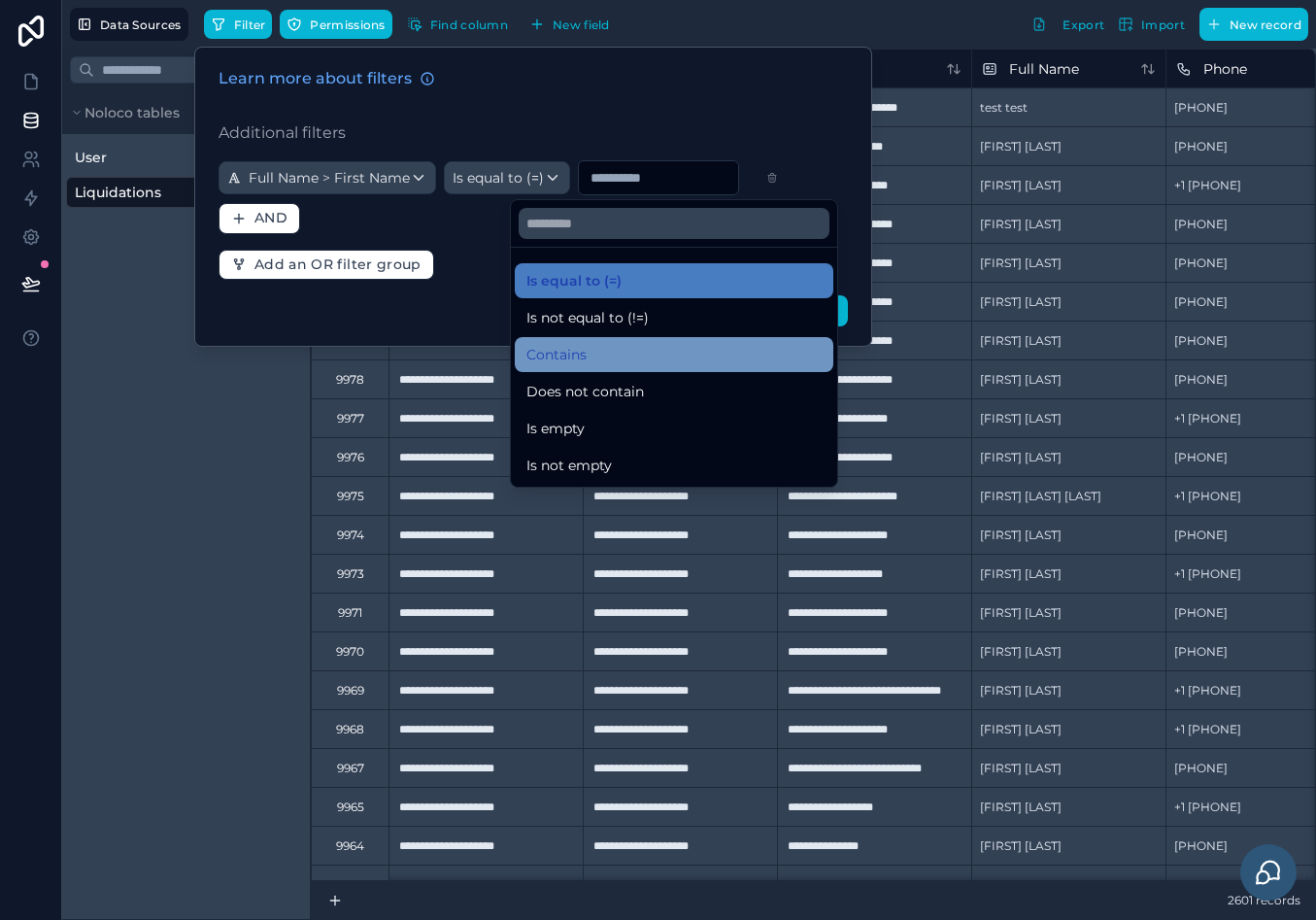 click on "Contains" at bounding box center [557, 355] 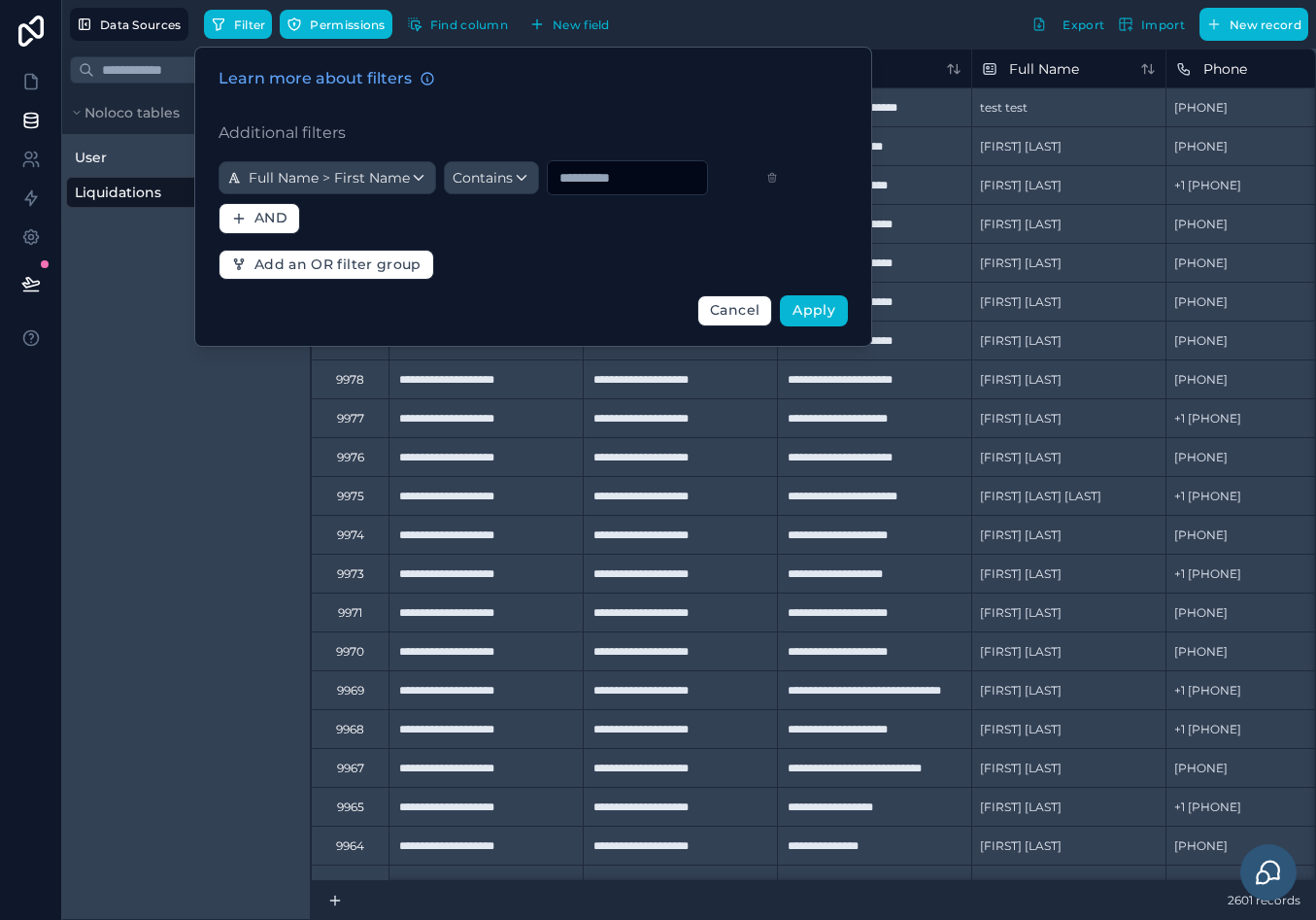 click on "Learn more about filters Additional filters Full Name > First Name Contains AND Add an OR filter group Cancel Apply" at bounding box center [533, 196] 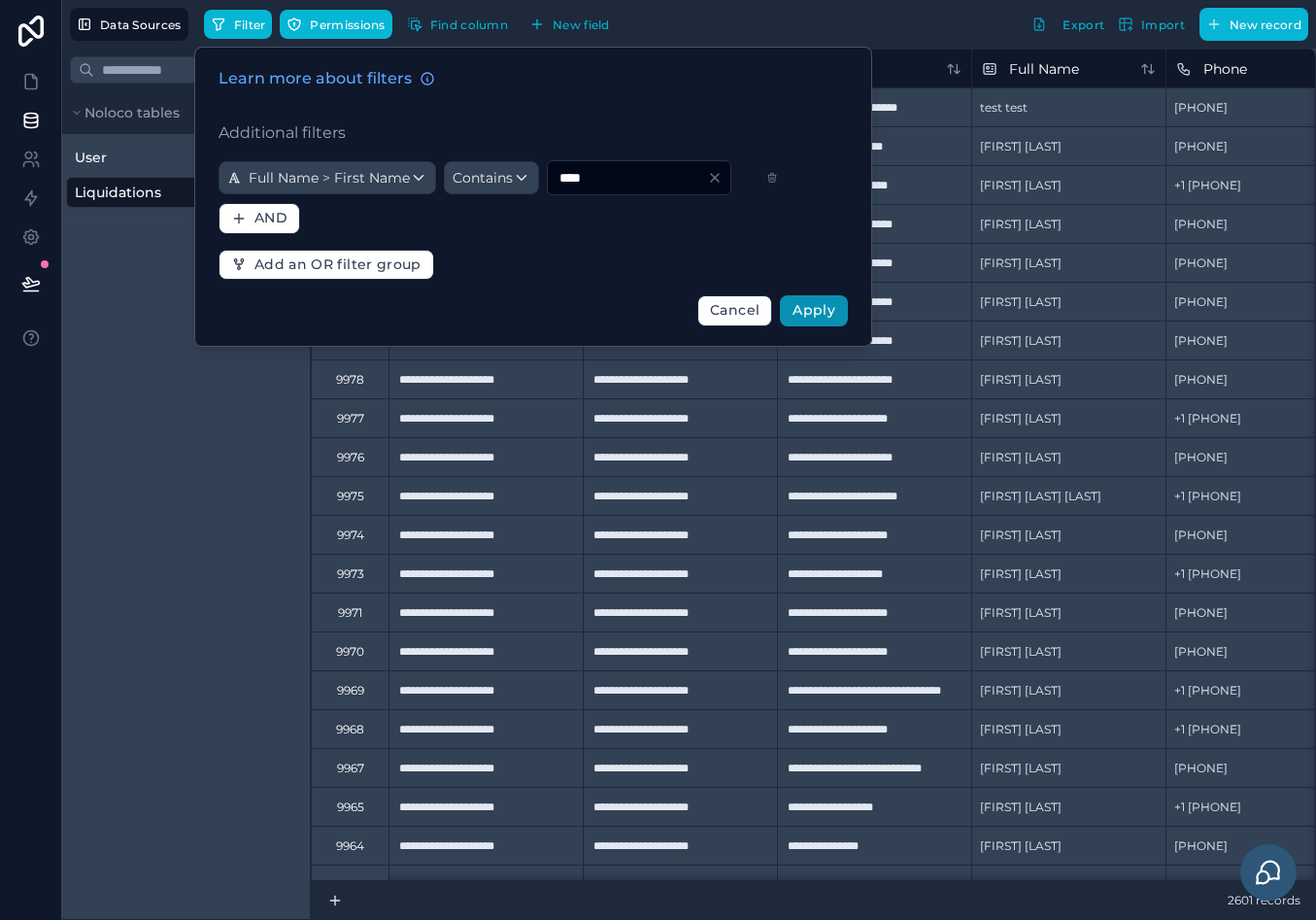 type on "****" 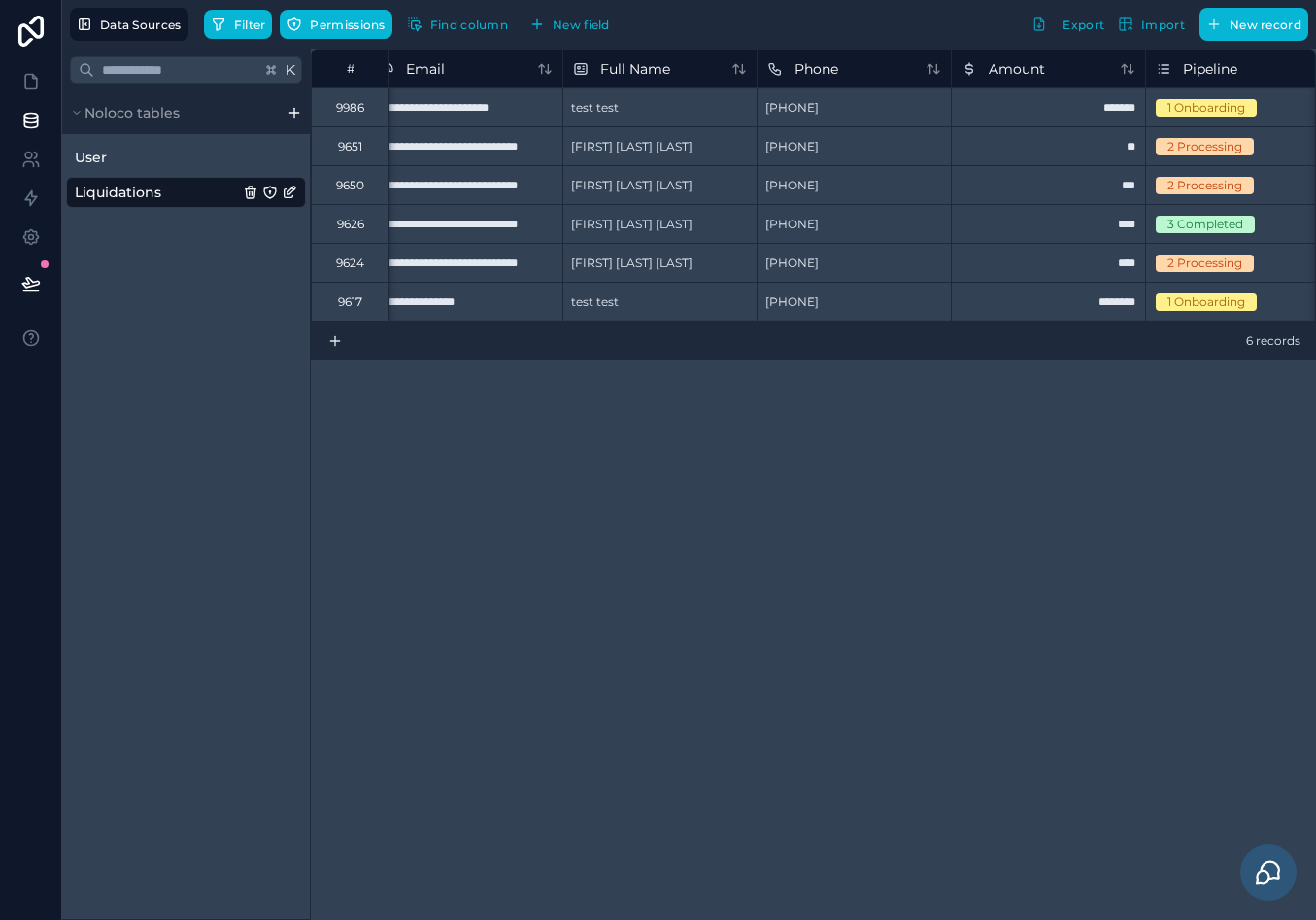 scroll, scrollTop: 0, scrollLeft: 438, axis: horizontal 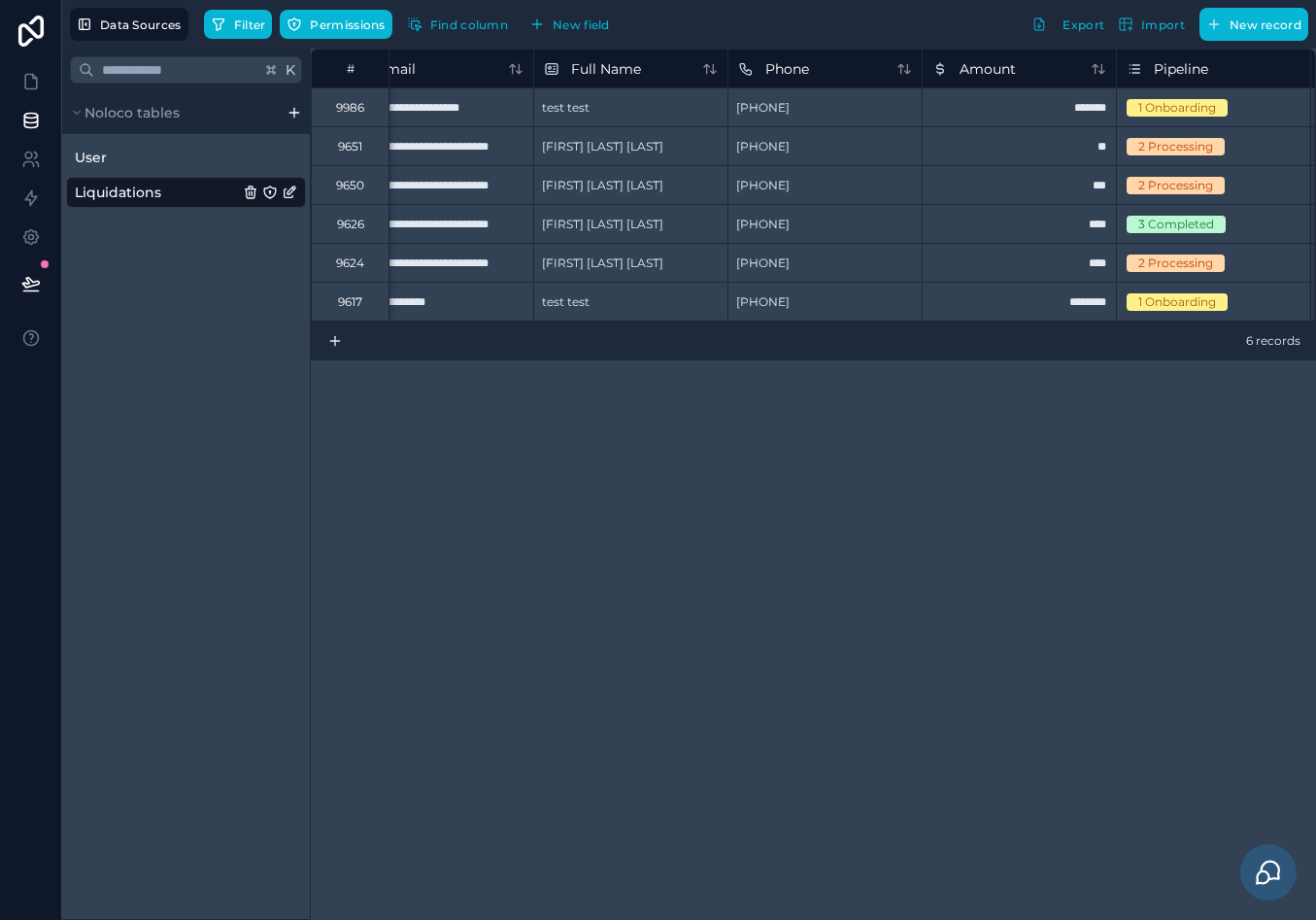 click on "9986" at bounding box center (350, 108) 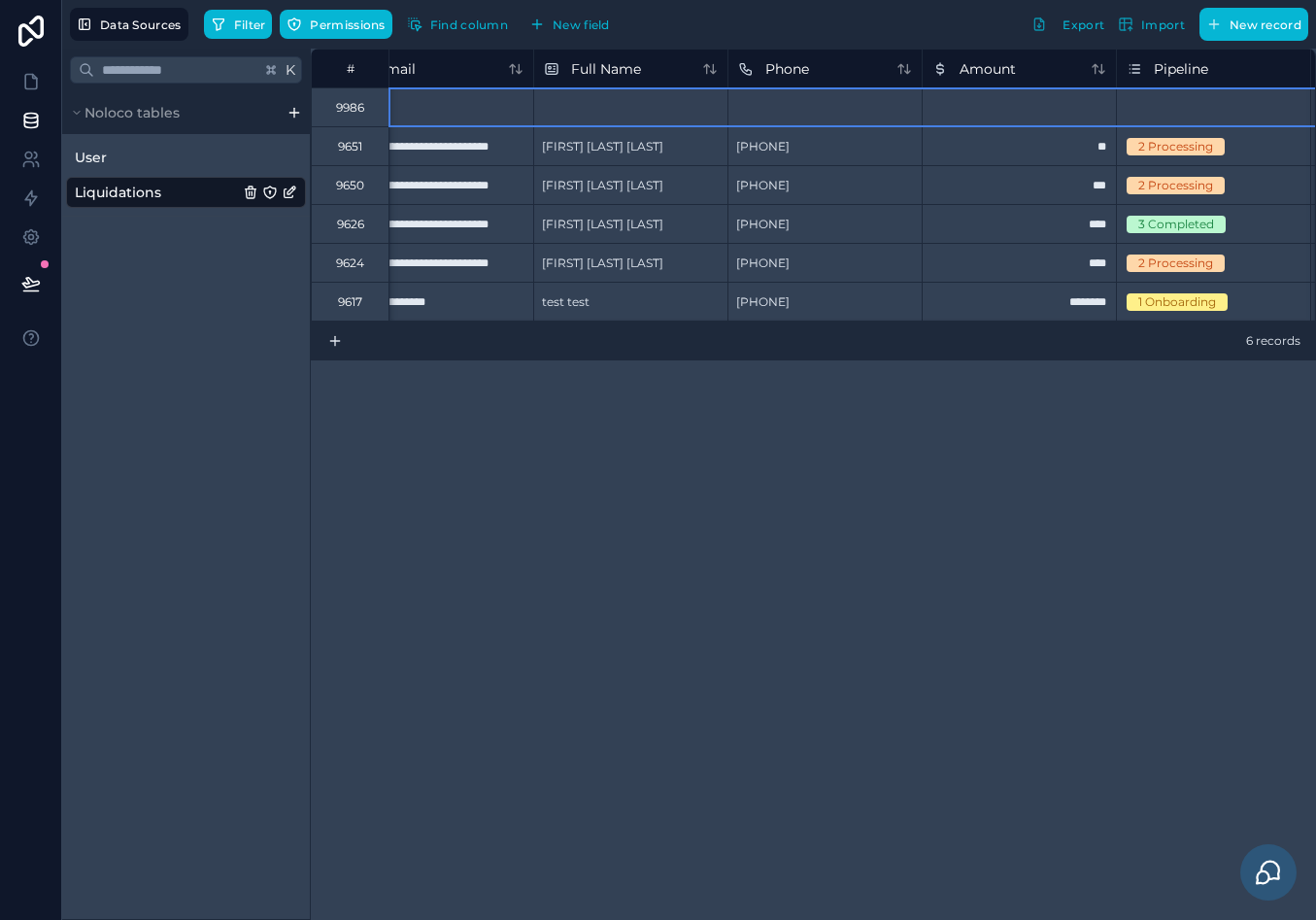 click on "**********" at bounding box center [813, 484] 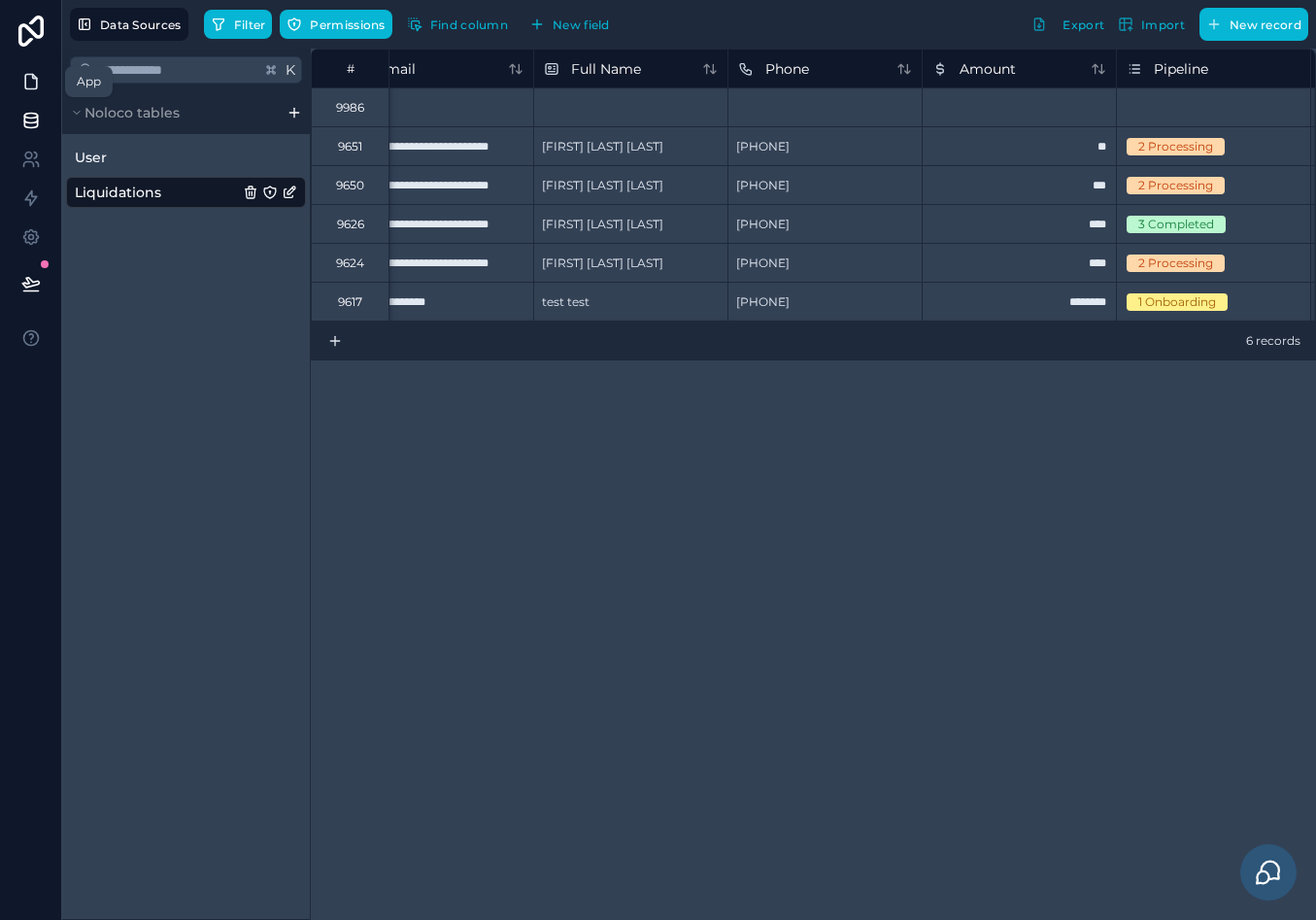 click at bounding box center [30, 82] 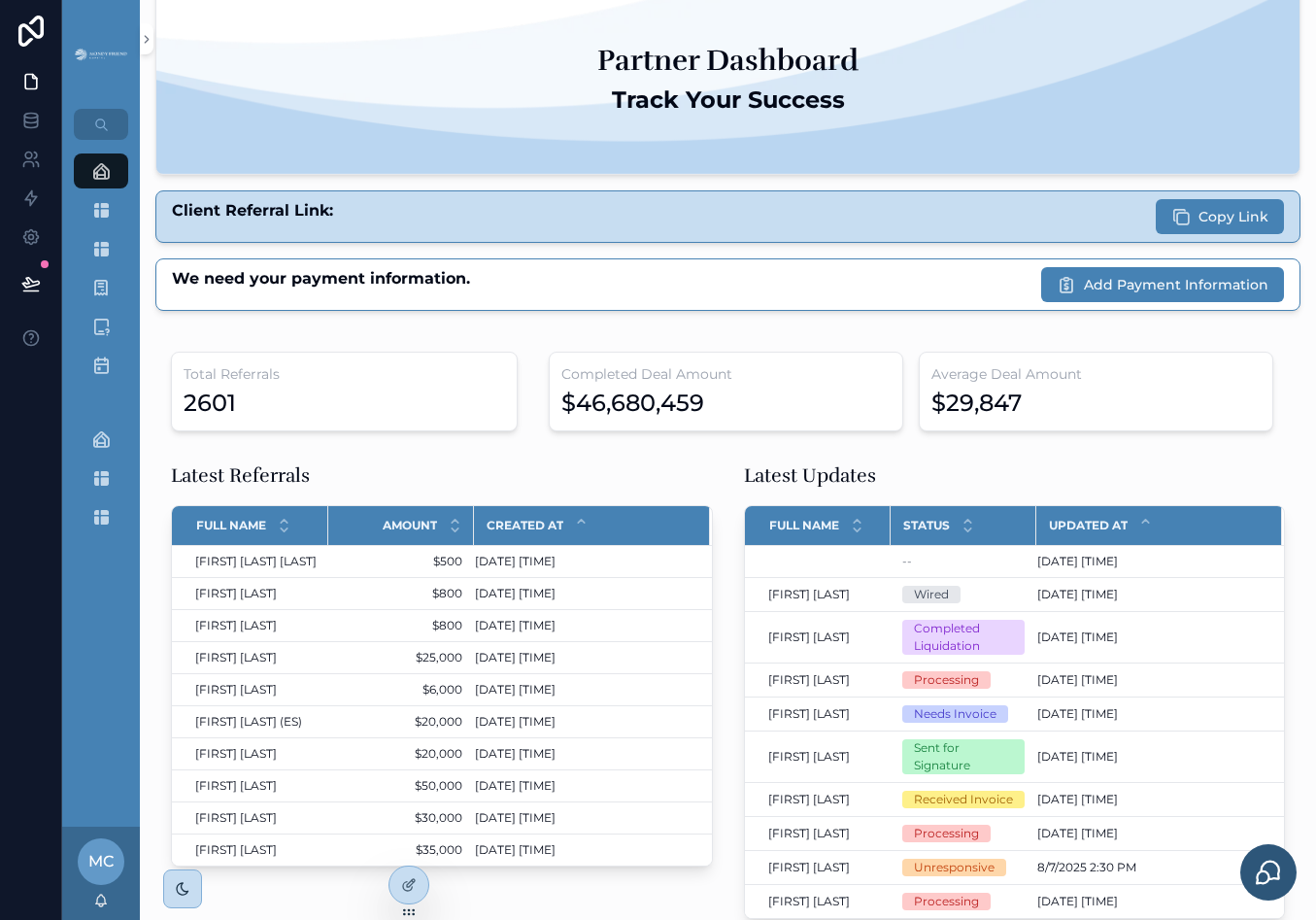 scroll, scrollTop: 33, scrollLeft: 0, axis: vertical 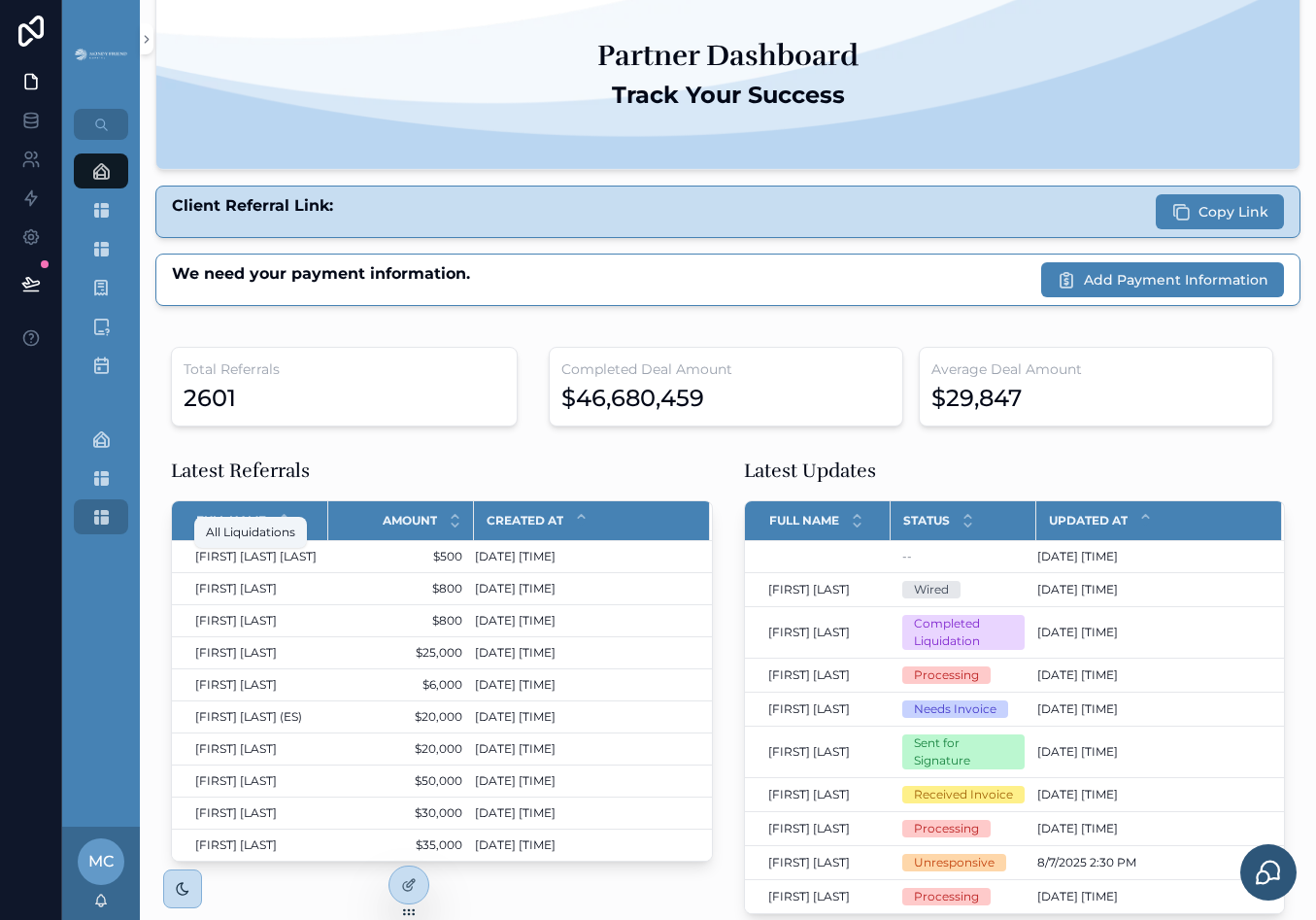 click on "All Liquidations" at bounding box center [101, 517] 